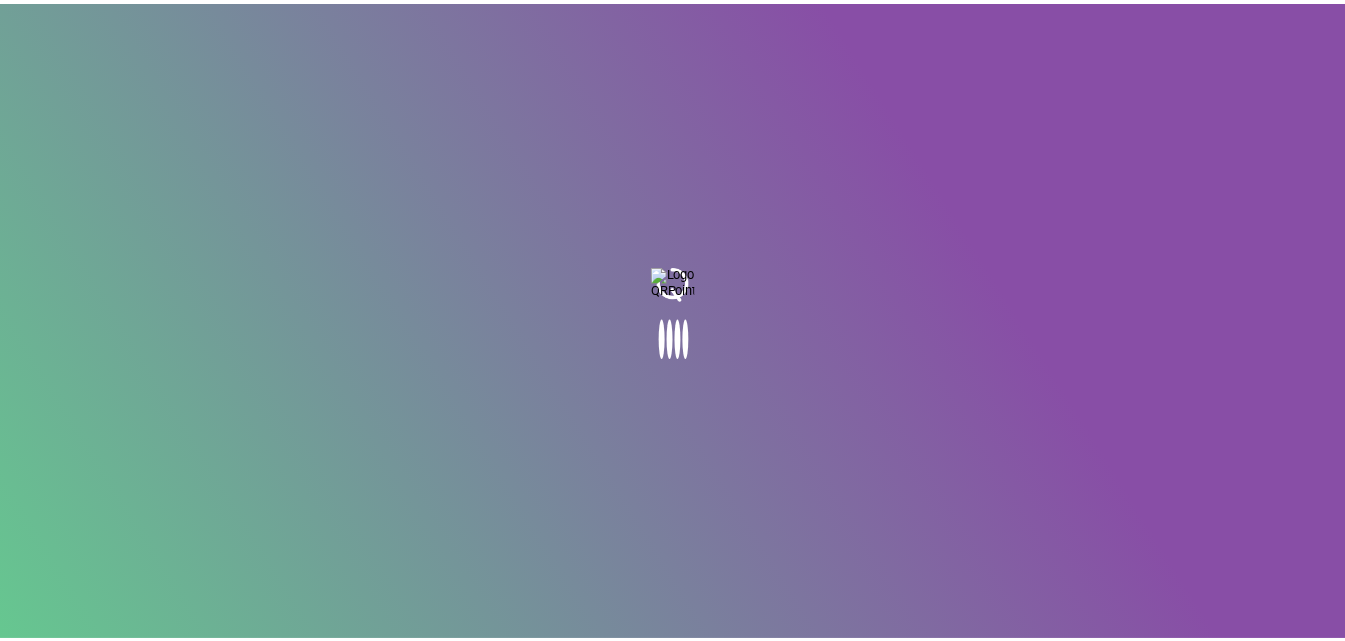 scroll, scrollTop: 0, scrollLeft: 0, axis: both 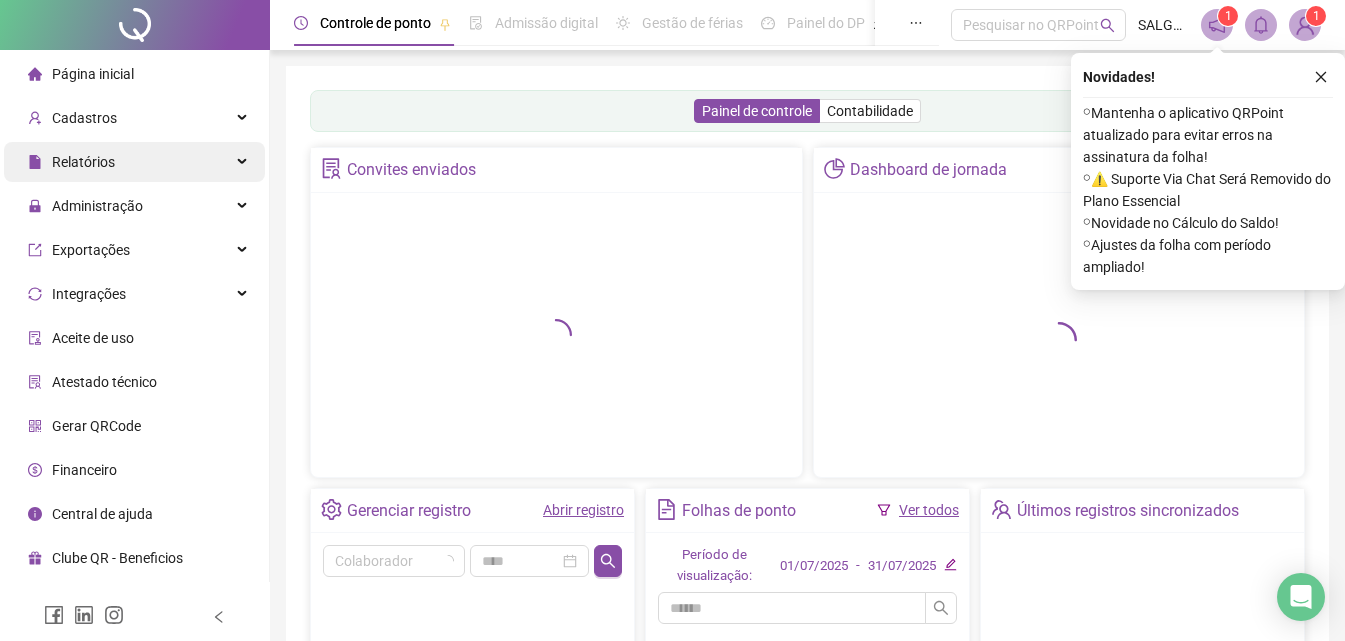click on "Relatórios" at bounding box center (134, 162) 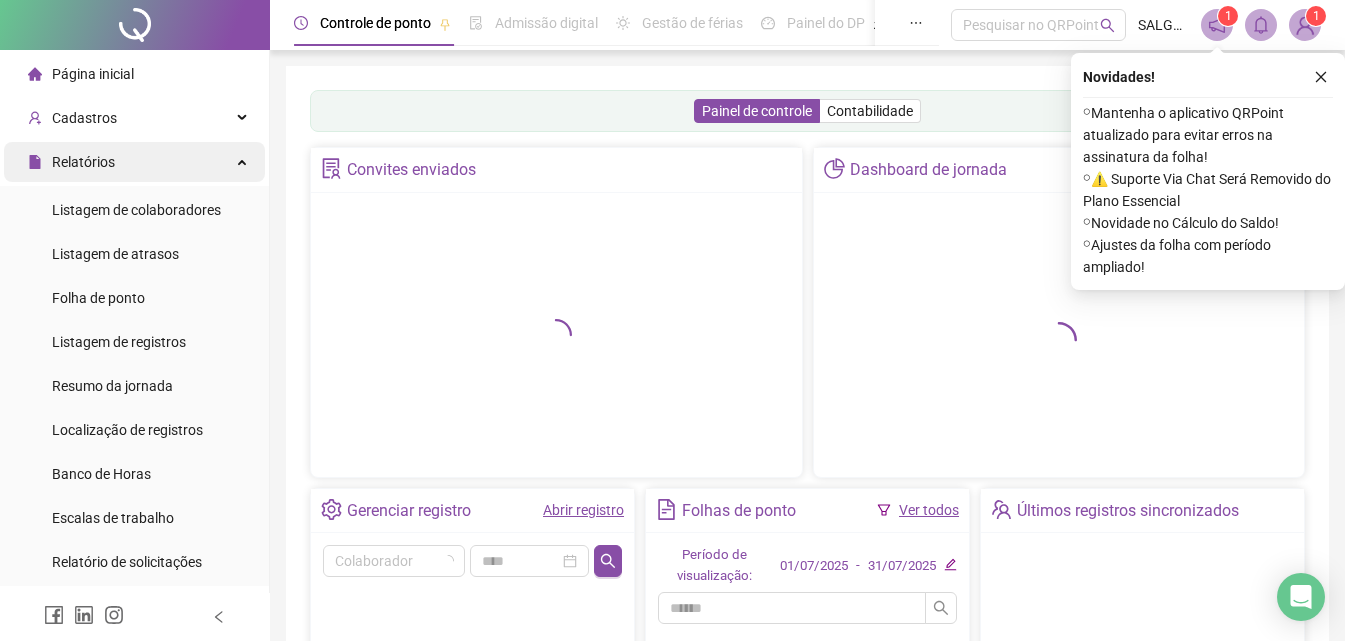 click on "Relatórios" at bounding box center [134, 162] 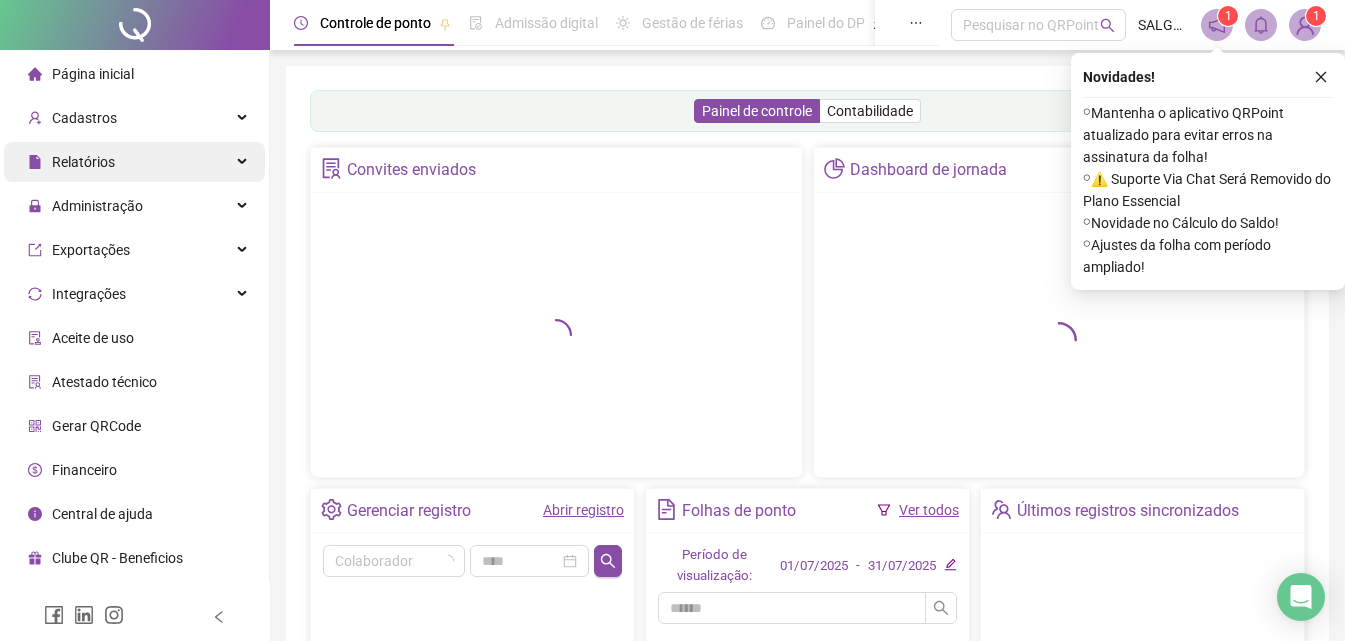 click on "Relatórios" at bounding box center (134, 162) 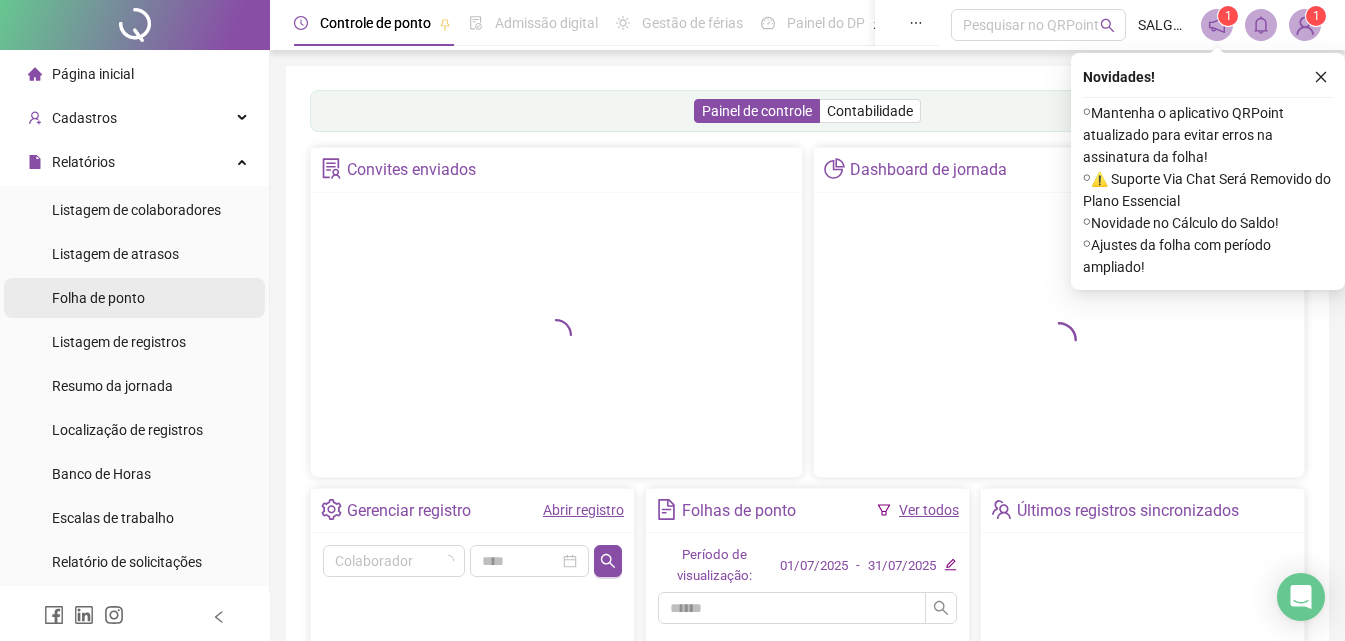 scroll, scrollTop: 345, scrollLeft: 0, axis: vertical 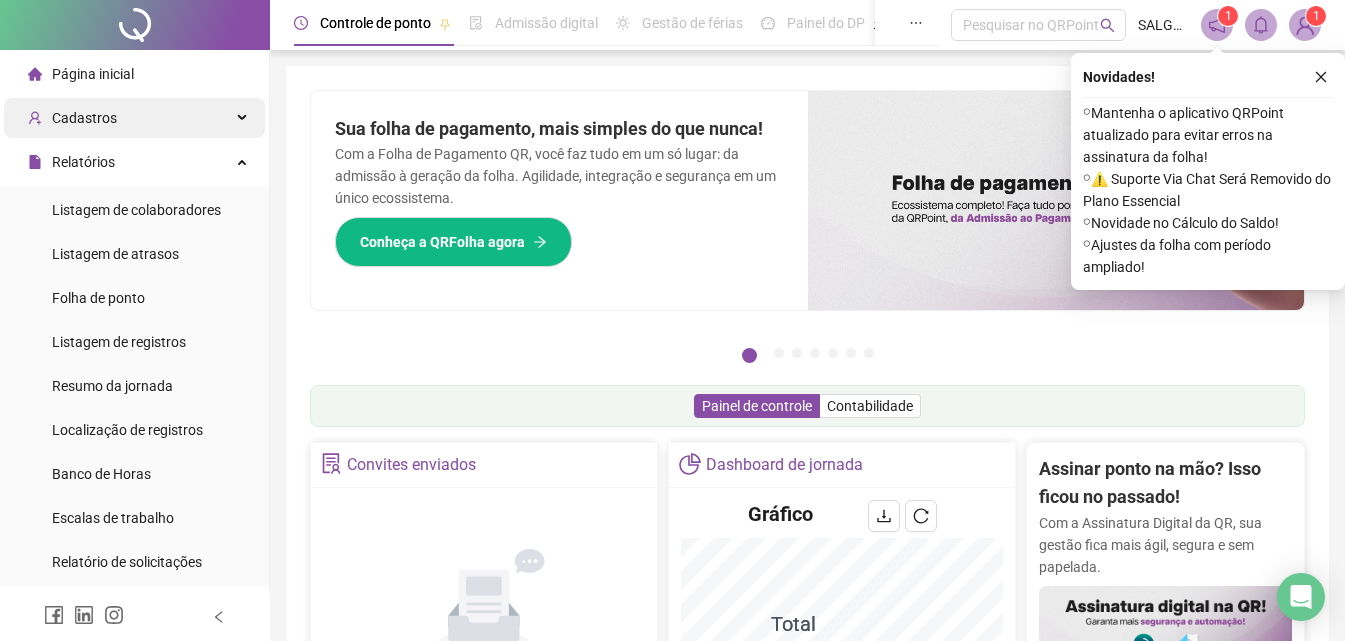 click on "Cadastros" at bounding box center [134, 118] 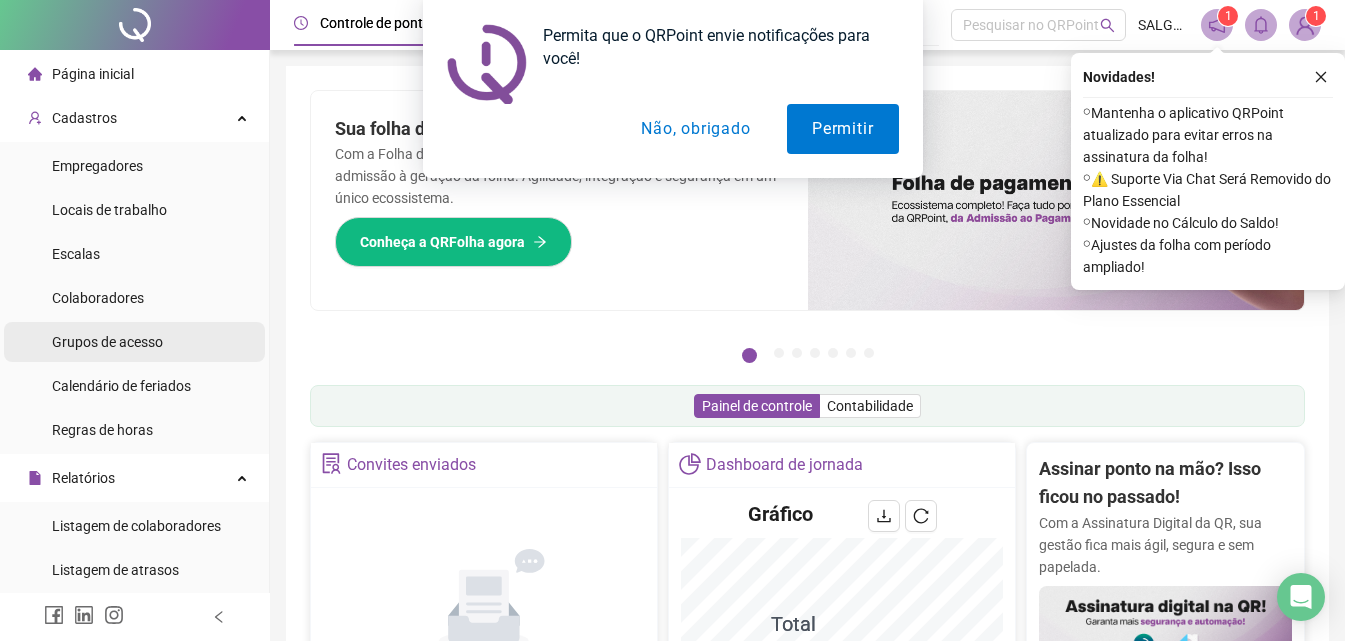scroll, scrollTop: 661, scrollLeft: 0, axis: vertical 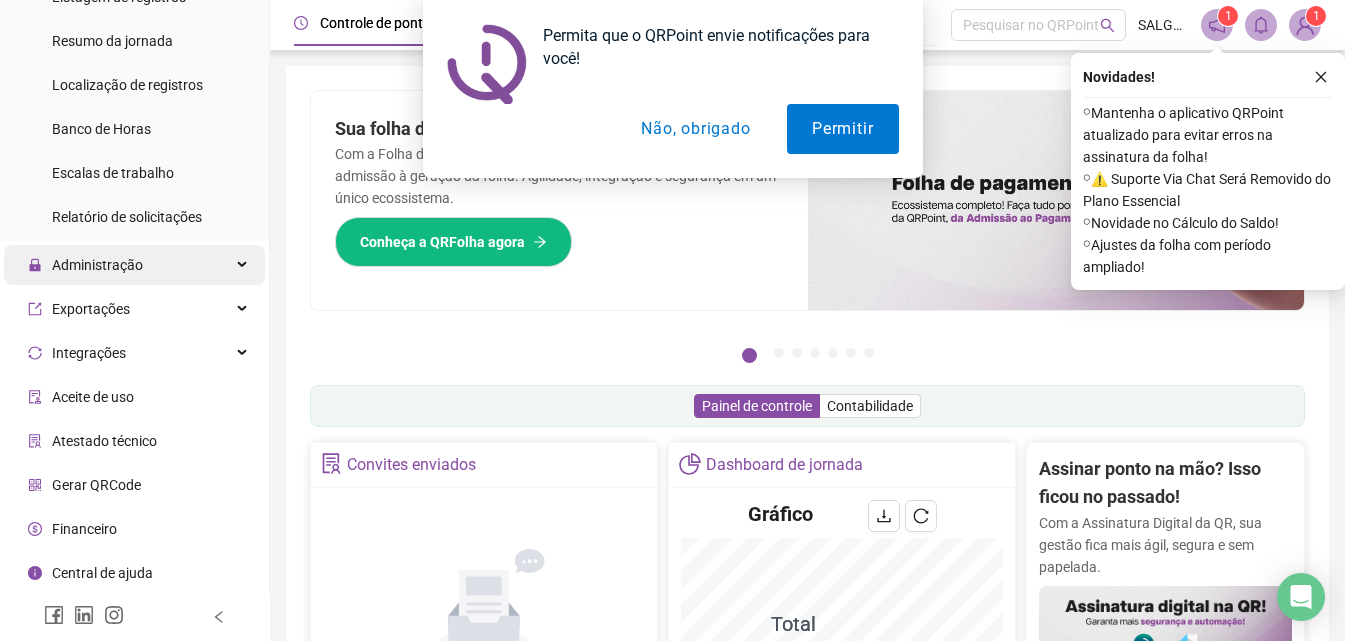 click on "Administração" at bounding box center (134, 265) 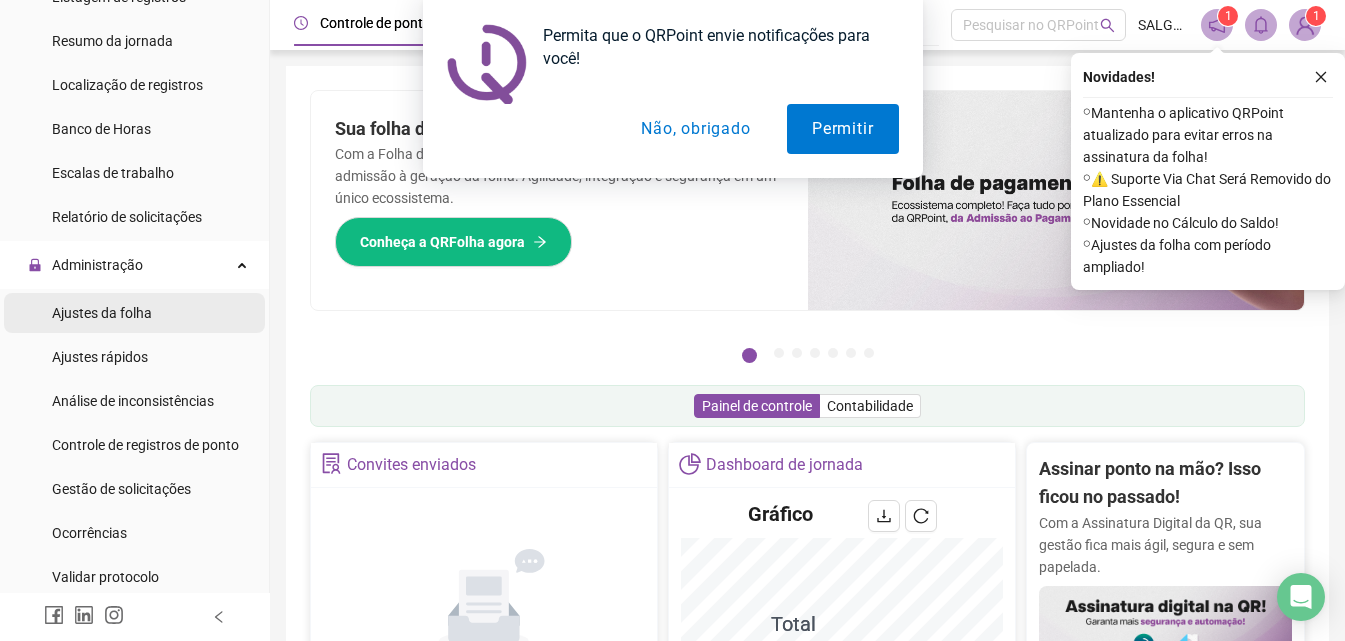 click on "Ajustes da folha" at bounding box center (102, 313) 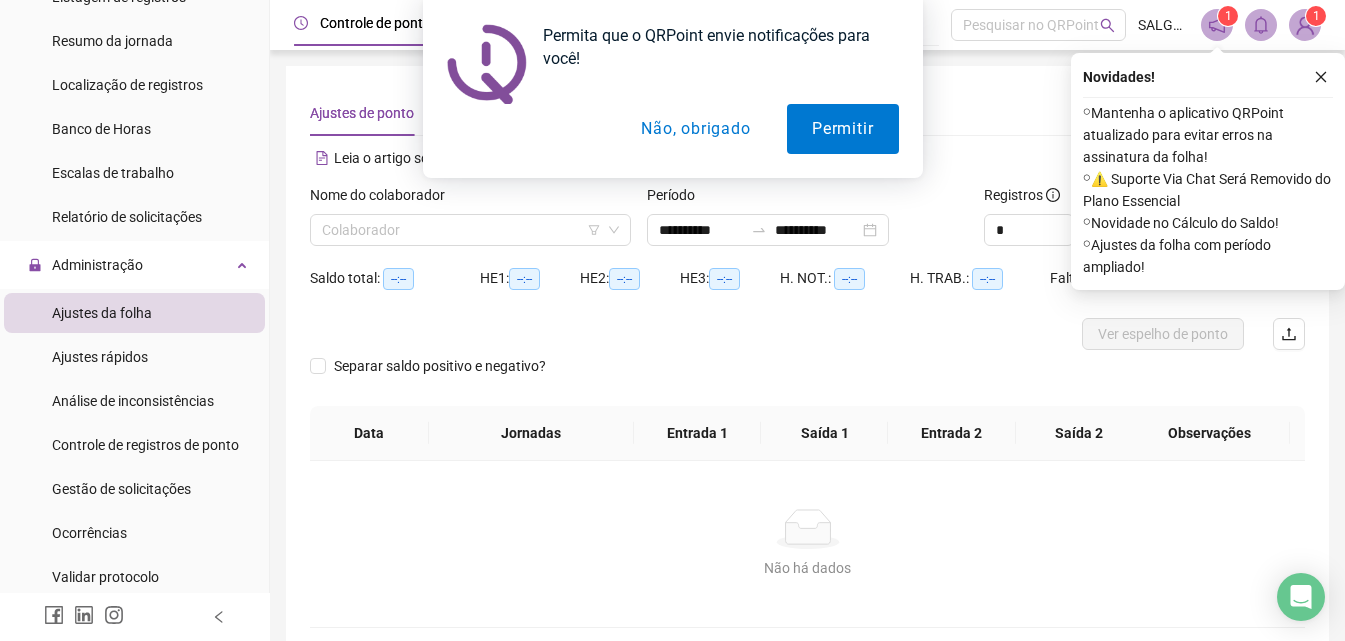 click on "Não, obrigado" at bounding box center [695, 129] 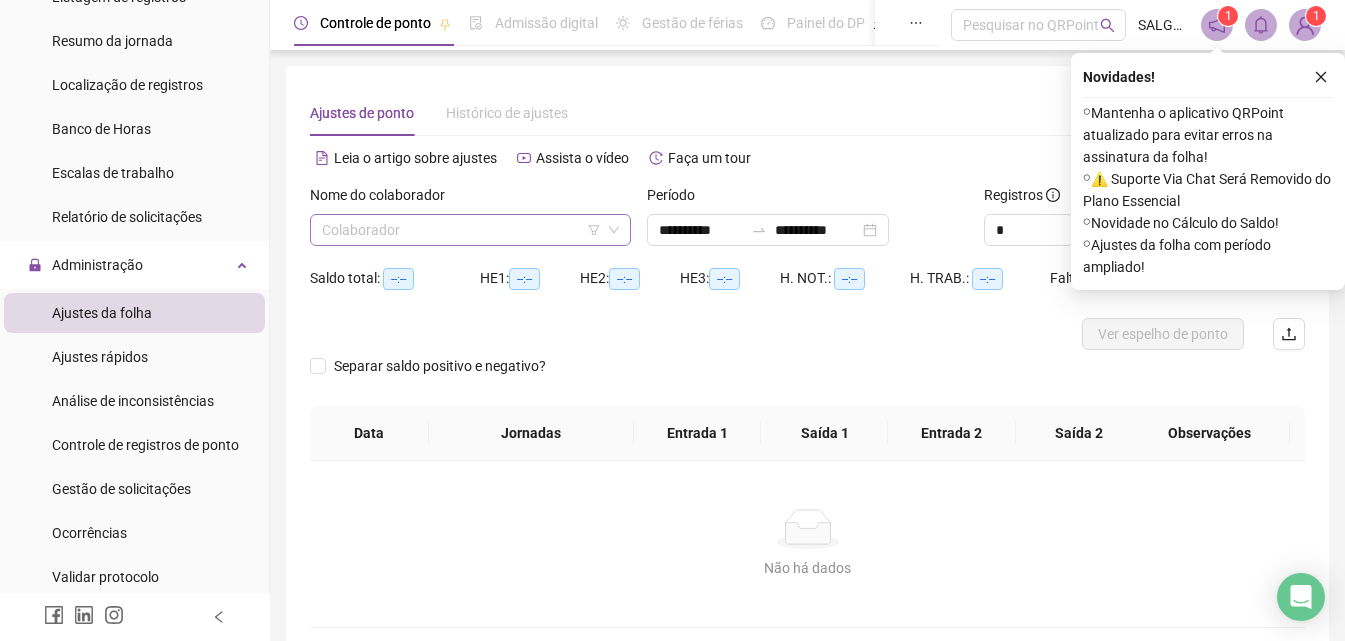click at bounding box center [461, 230] 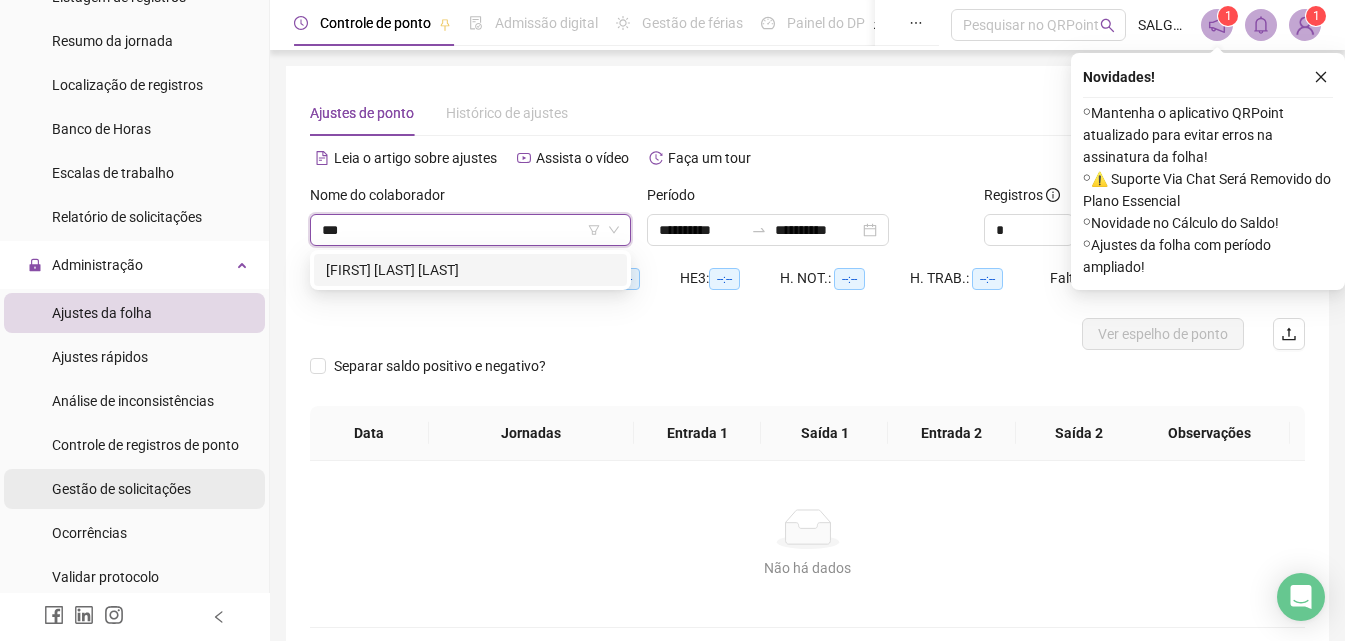 type on "***" 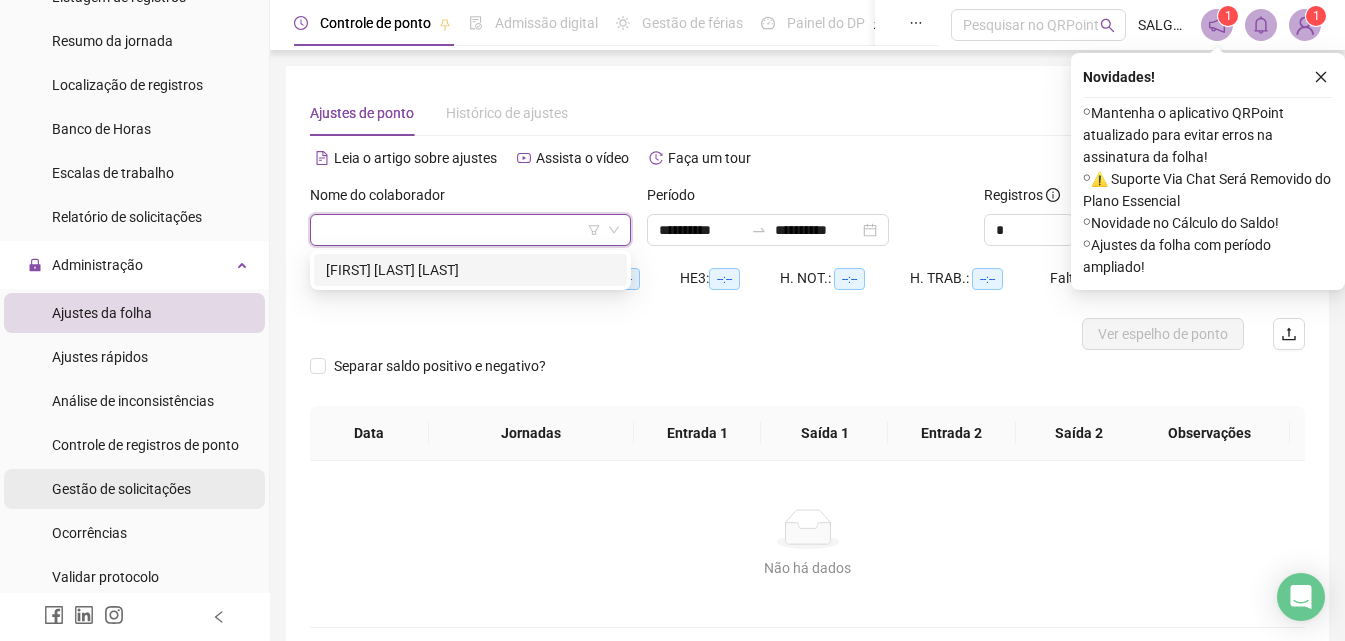 click on "Gestão de solicitações" at bounding box center [121, 489] 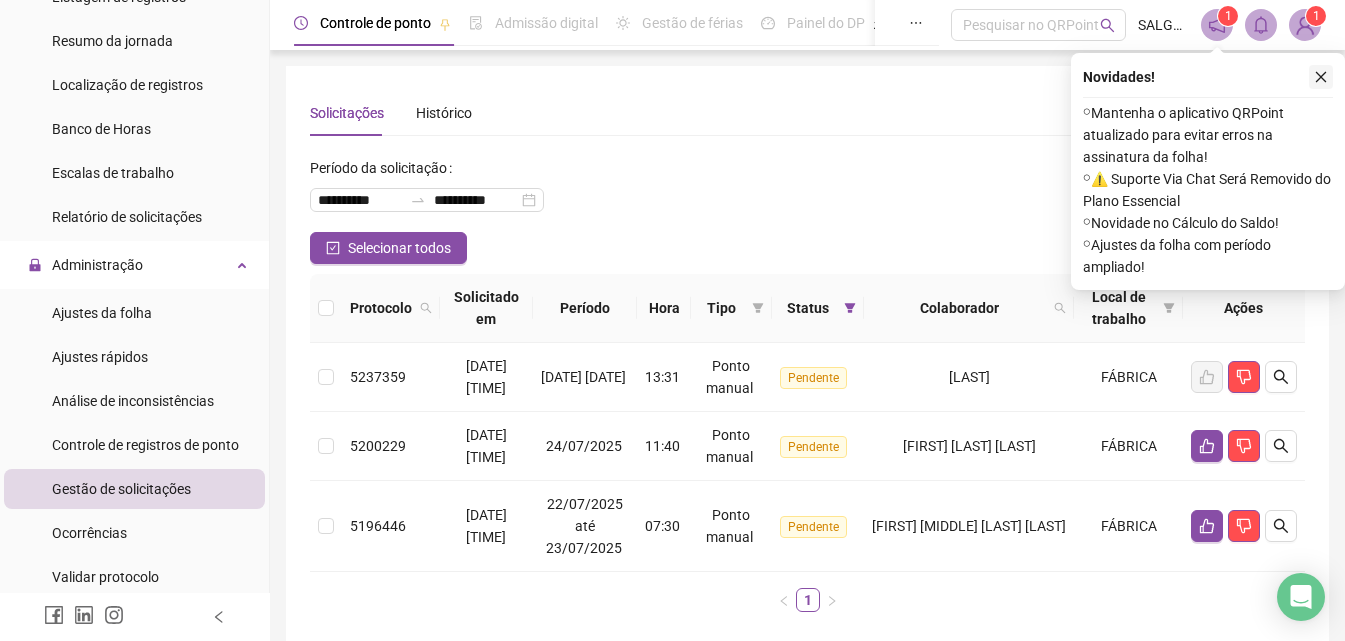 click 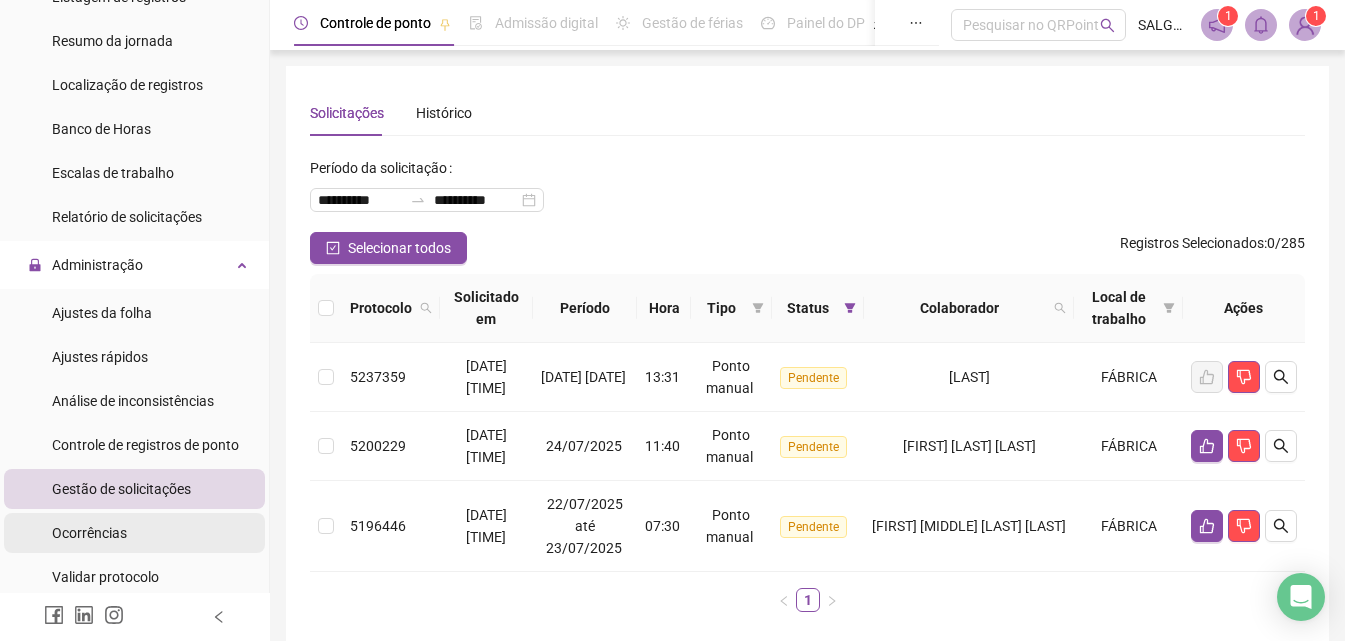 drag, startPoint x: 112, startPoint y: 537, endPoint x: 113, endPoint y: 526, distance: 11.045361 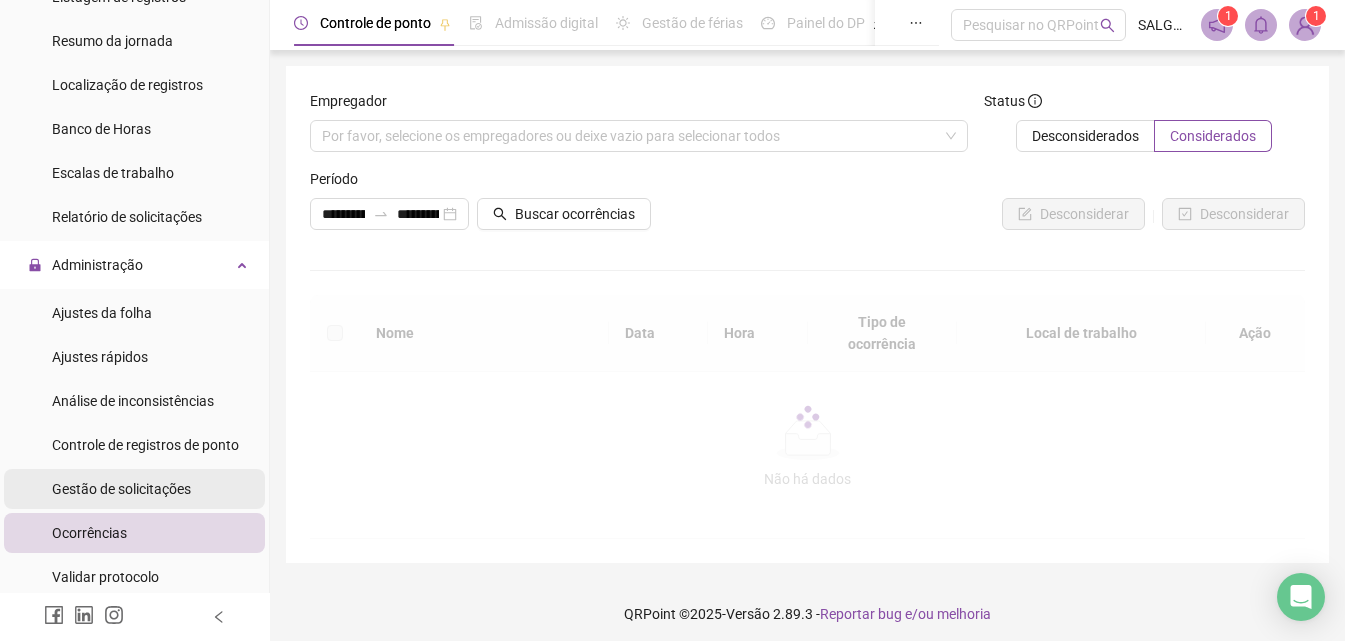 click on "Gestão de solicitações" at bounding box center (121, 489) 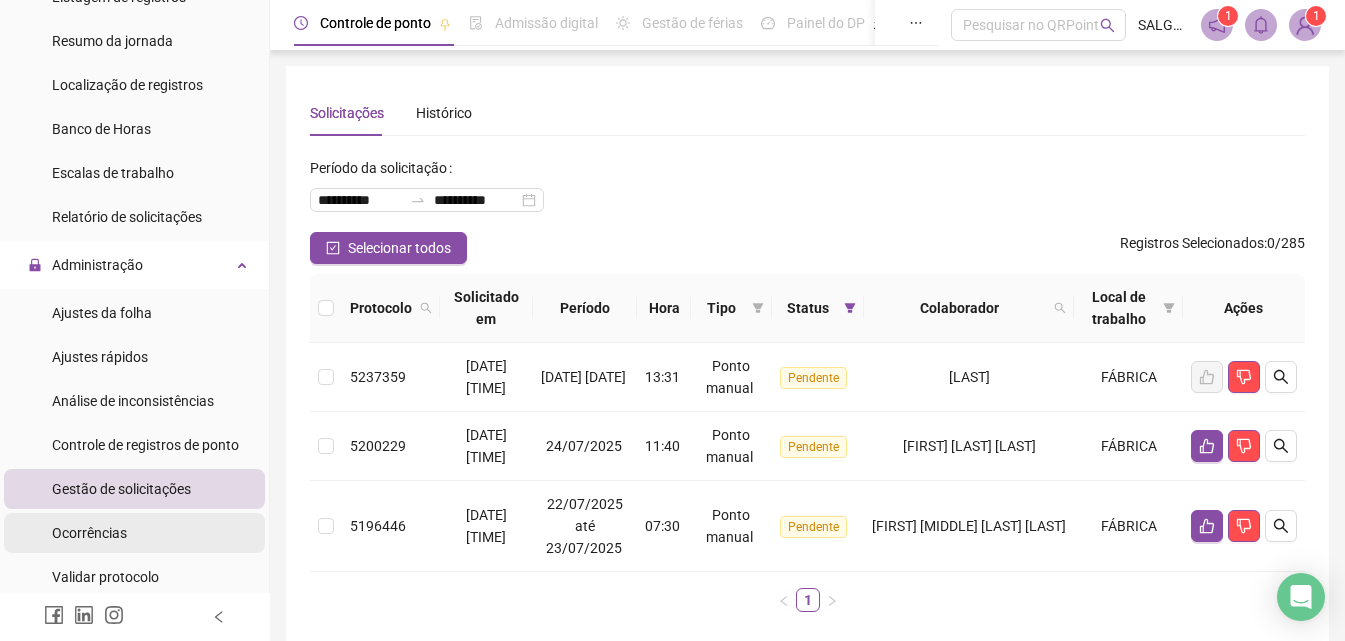 click on "Ocorrências" at bounding box center [89, 533] 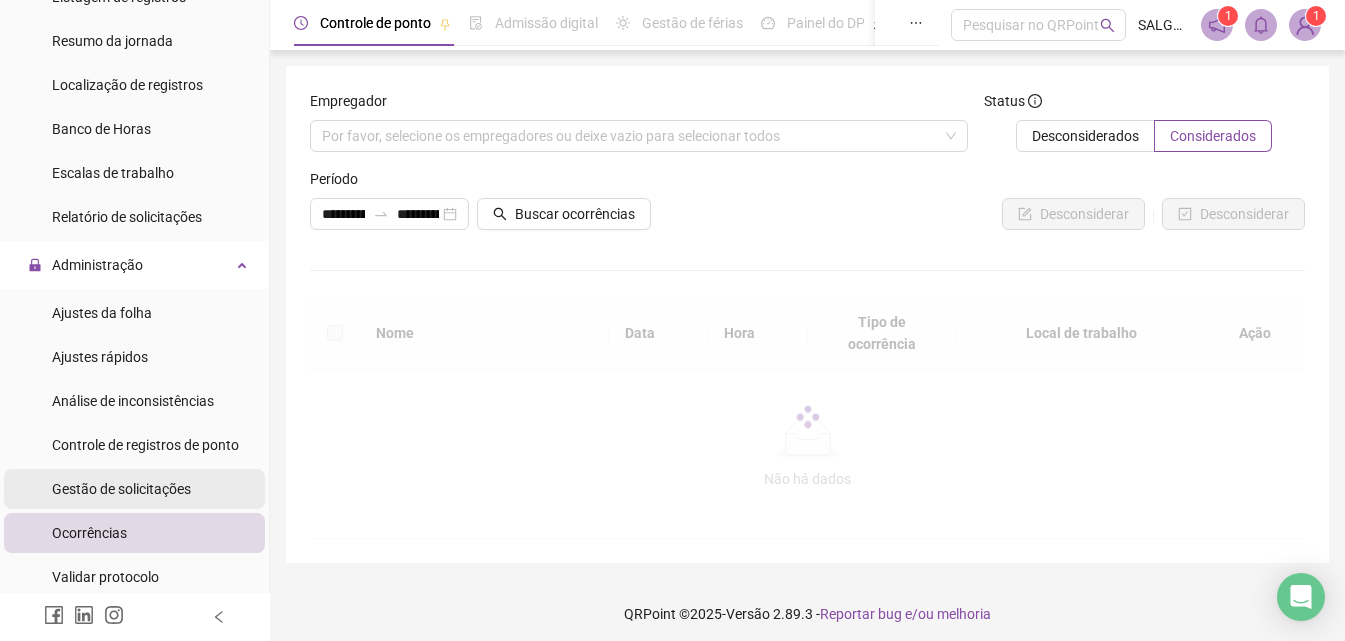 click on "Gestão de solicitações" at bounding box center (121, 489) 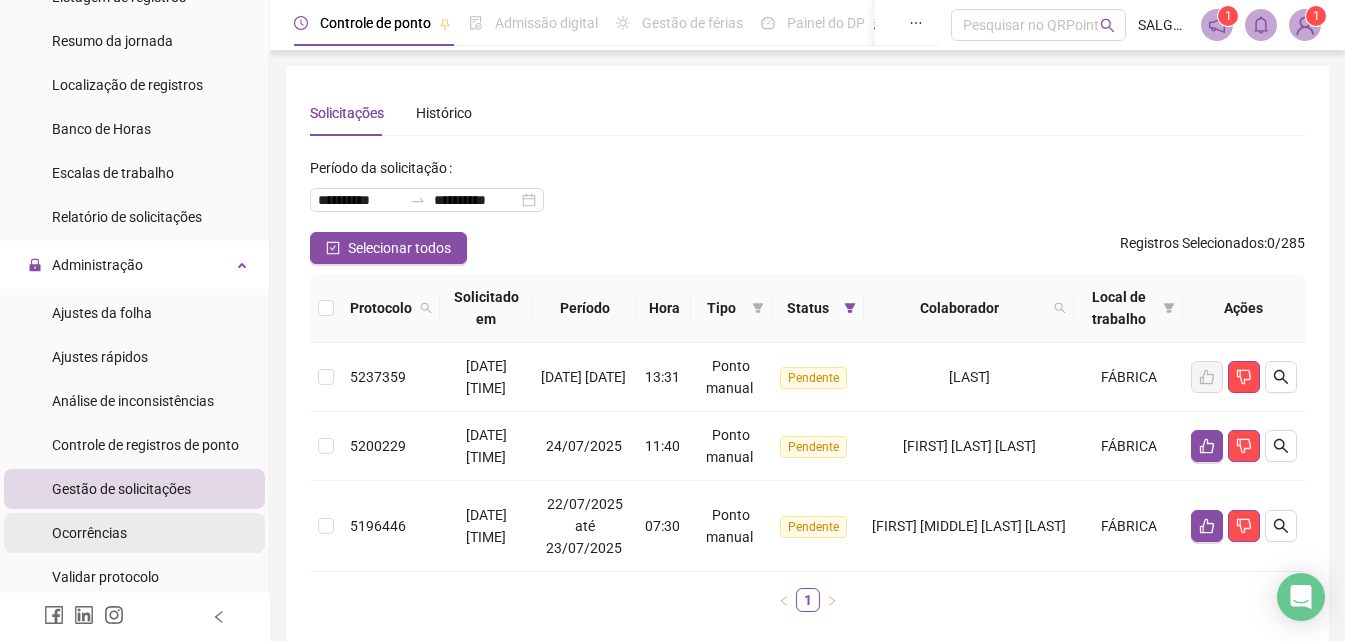 click on "Ocorrências" at bounding box center (89, 533) 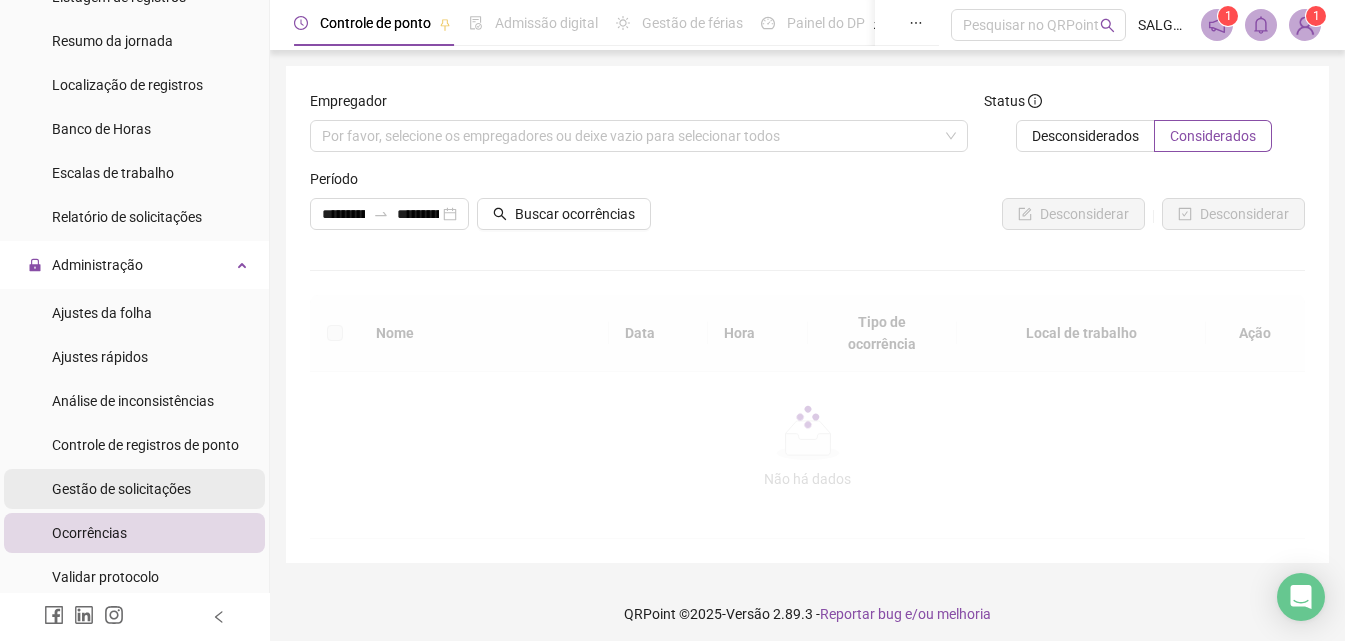 click on "Gestão de solicitações" at bounding box center (121, 489) 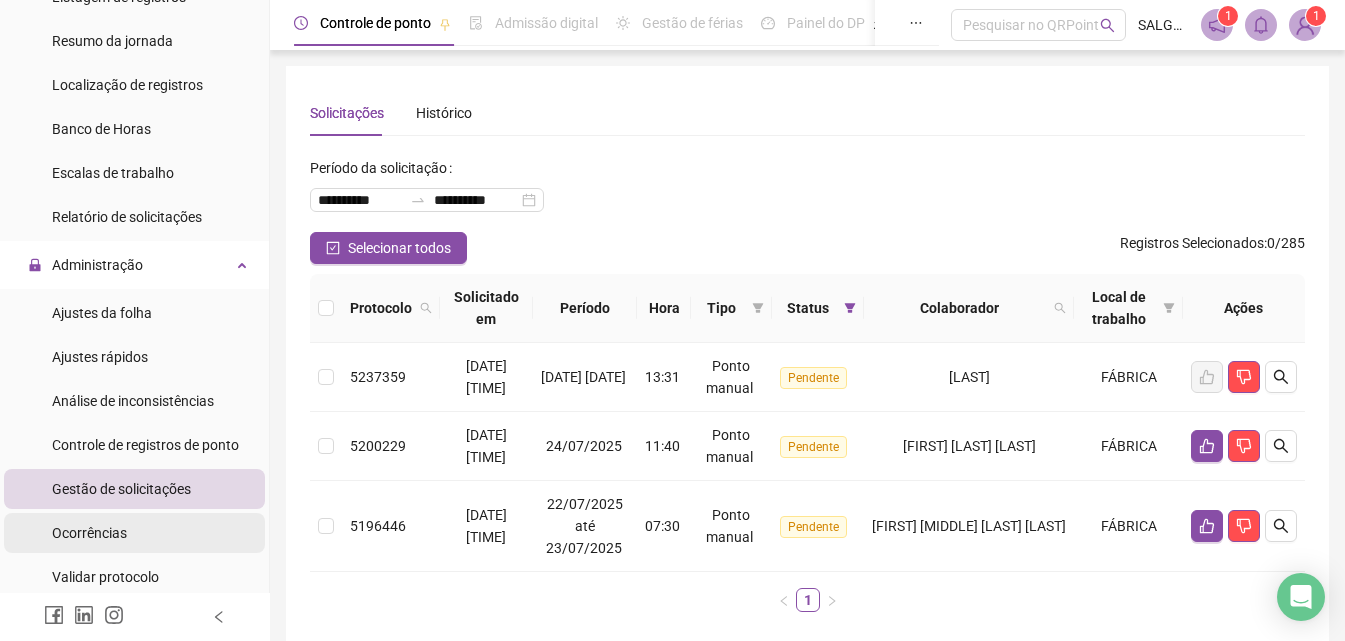 click on "Ocorrências" at bounding box center [89, 533] 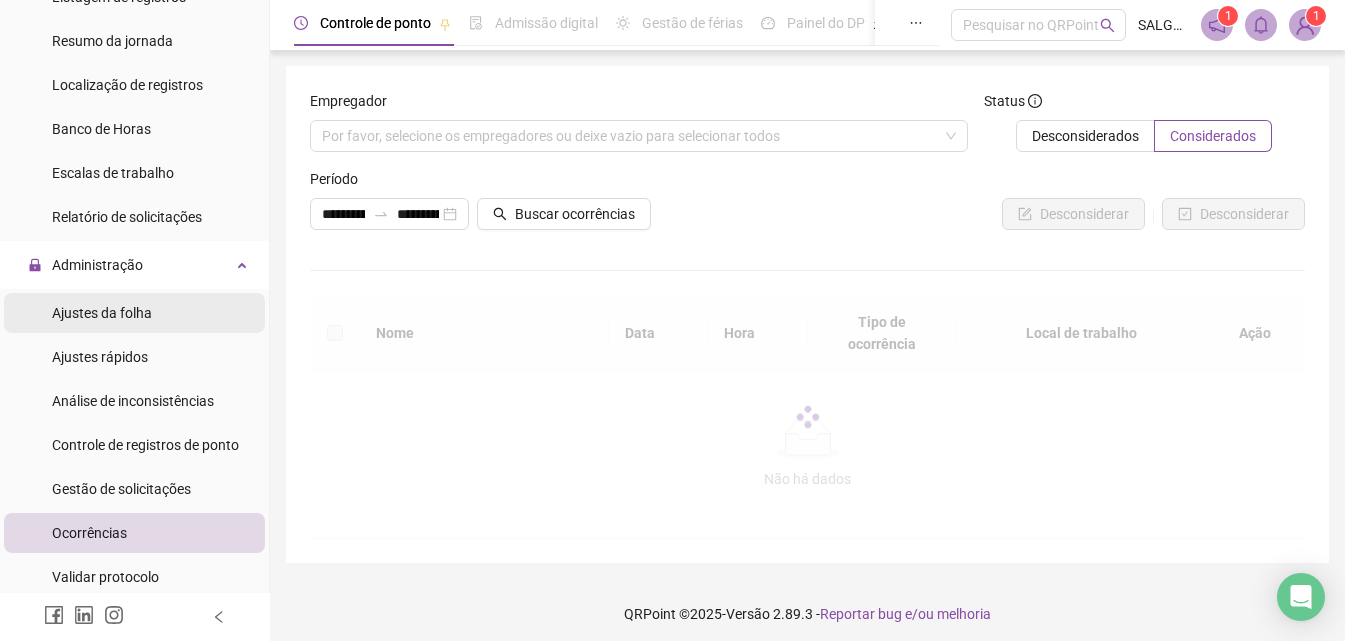 click on "Ajustes da folha" at bounding box center [102, 313] 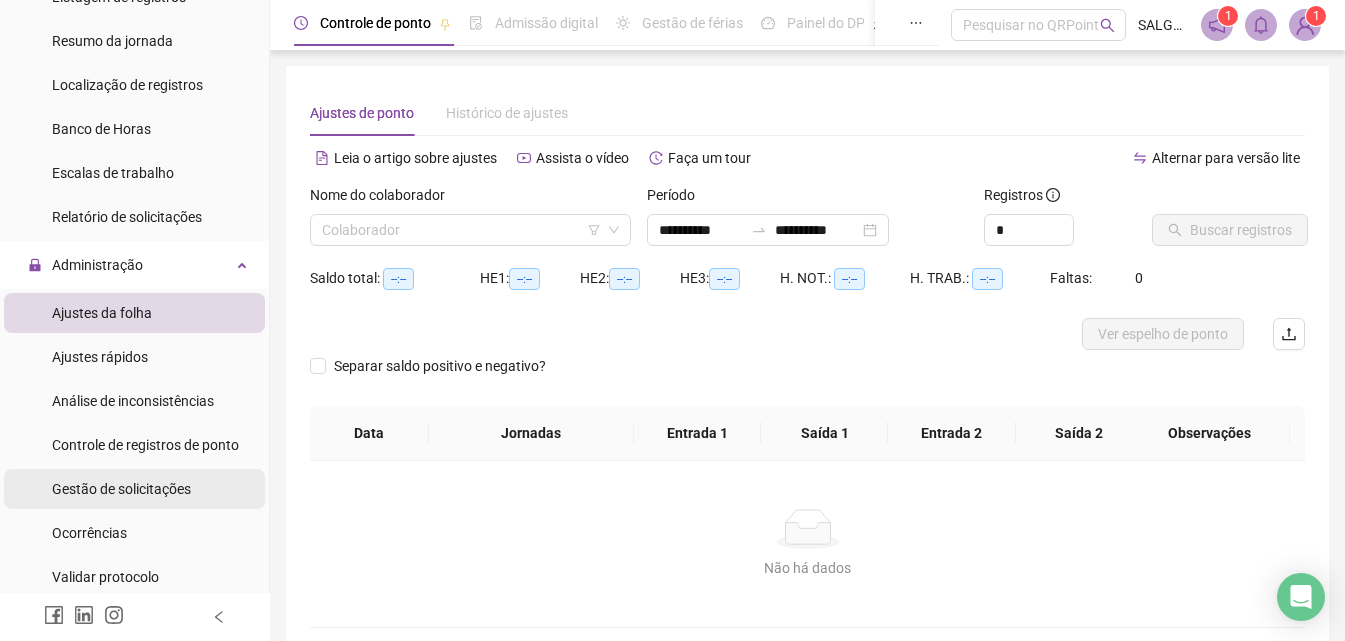 click on "Gestão de solicitações" at bounding box center (121, 489) 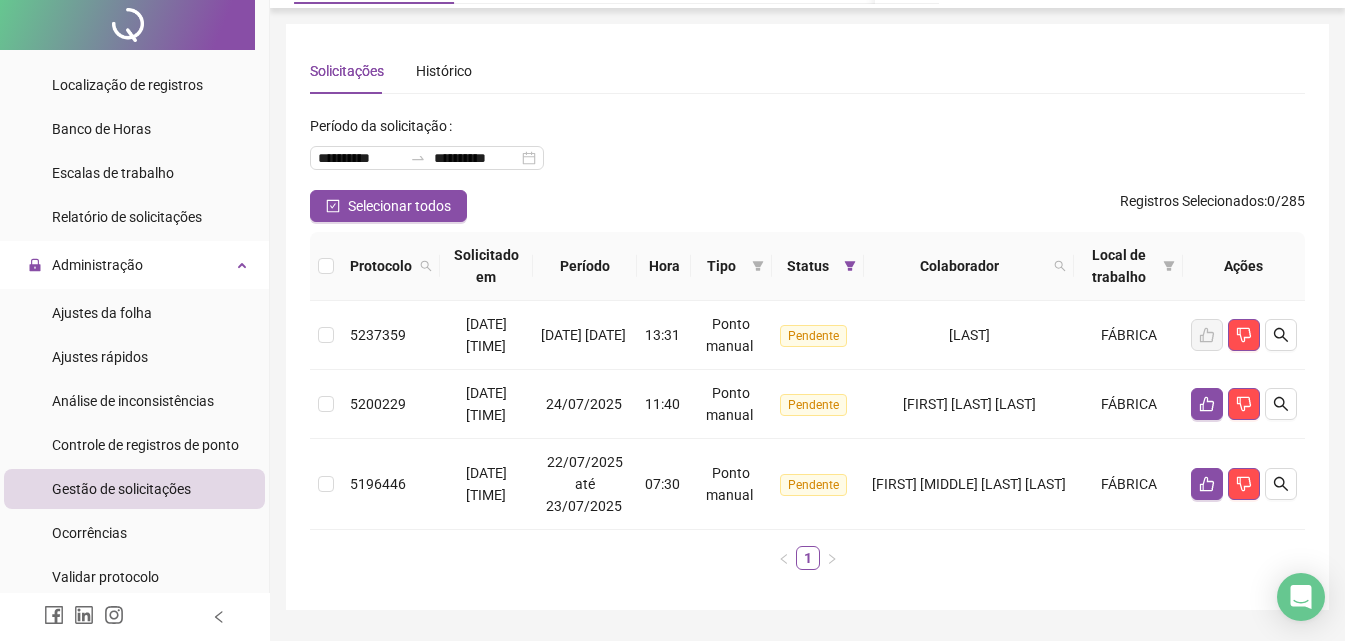 scroll, scrollTop: 0, scrollLeft: 0, axis: both 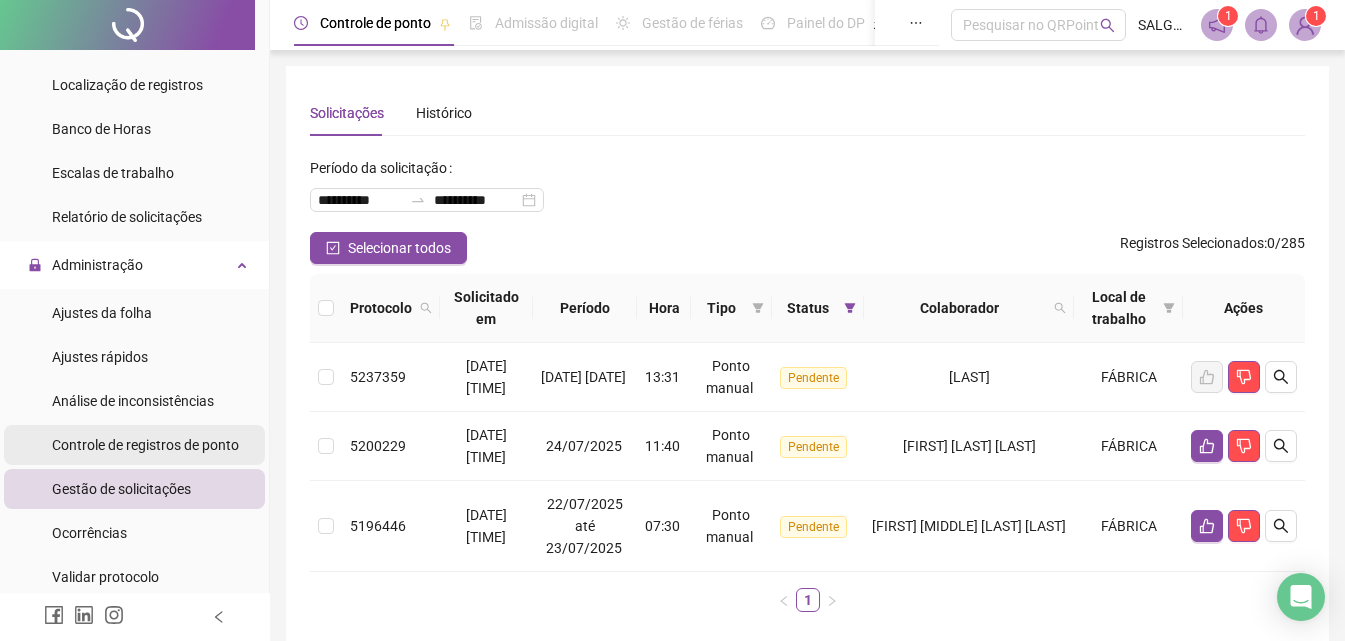 click on "Controle de registros de ponto" at bounding box center (145, 445) 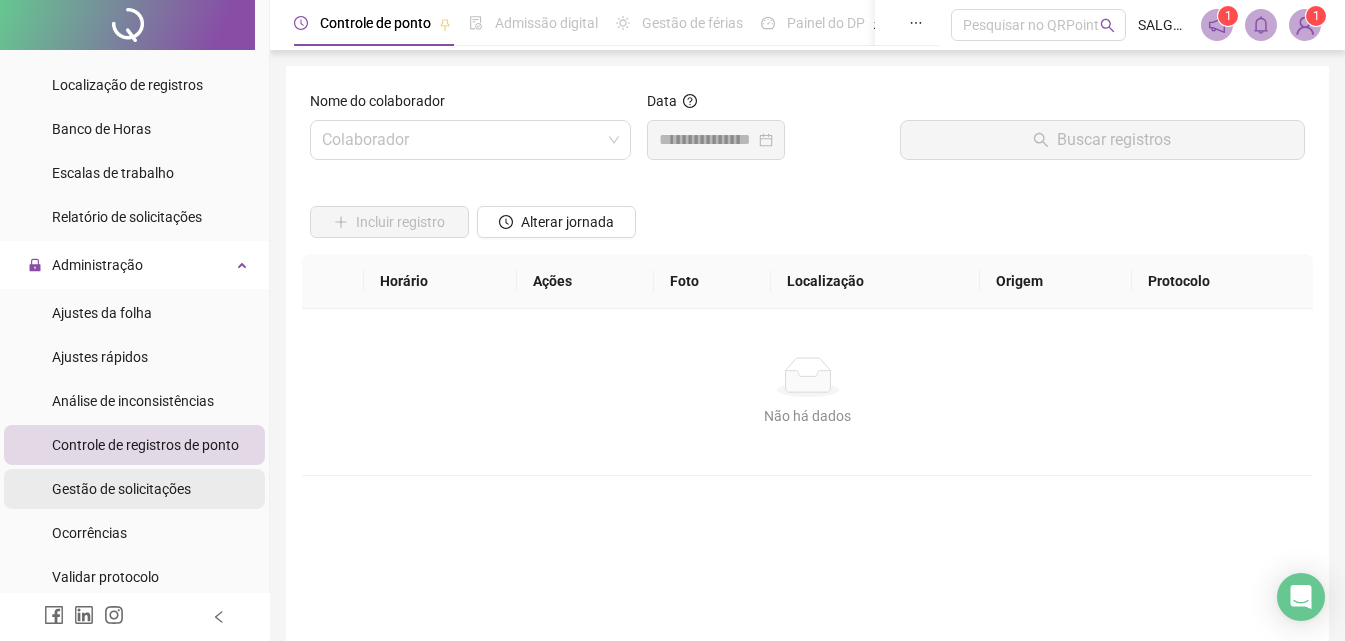 click on "Gestão de solicitações" at bounding box center [121, 489] 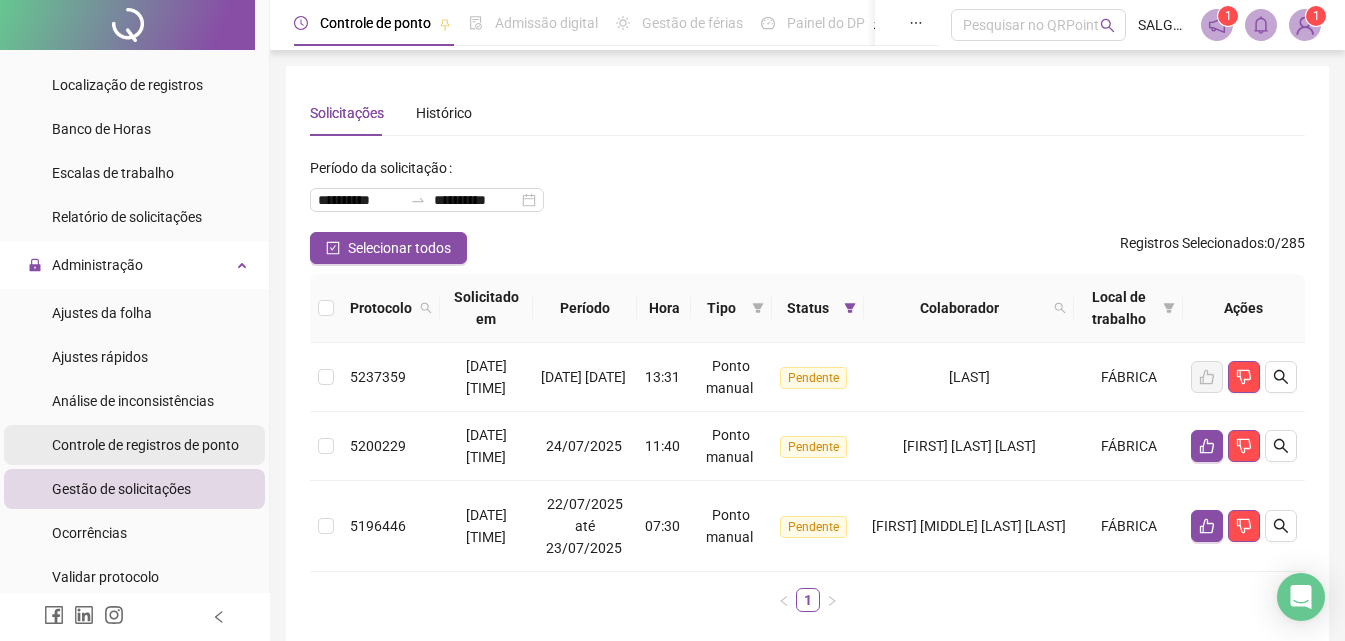 click on "Controle de registros de ponto" at bounding box center (145, 445) 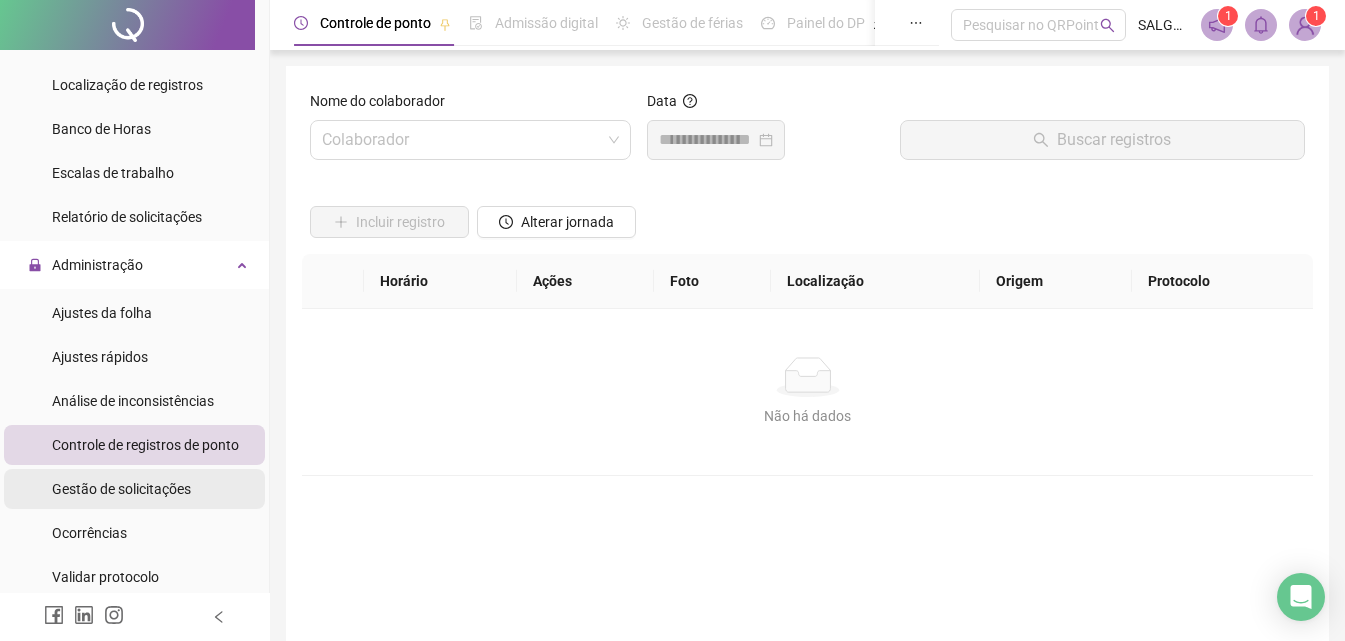 click on "Gestão de solicitações" at bounding box center [121, 489] 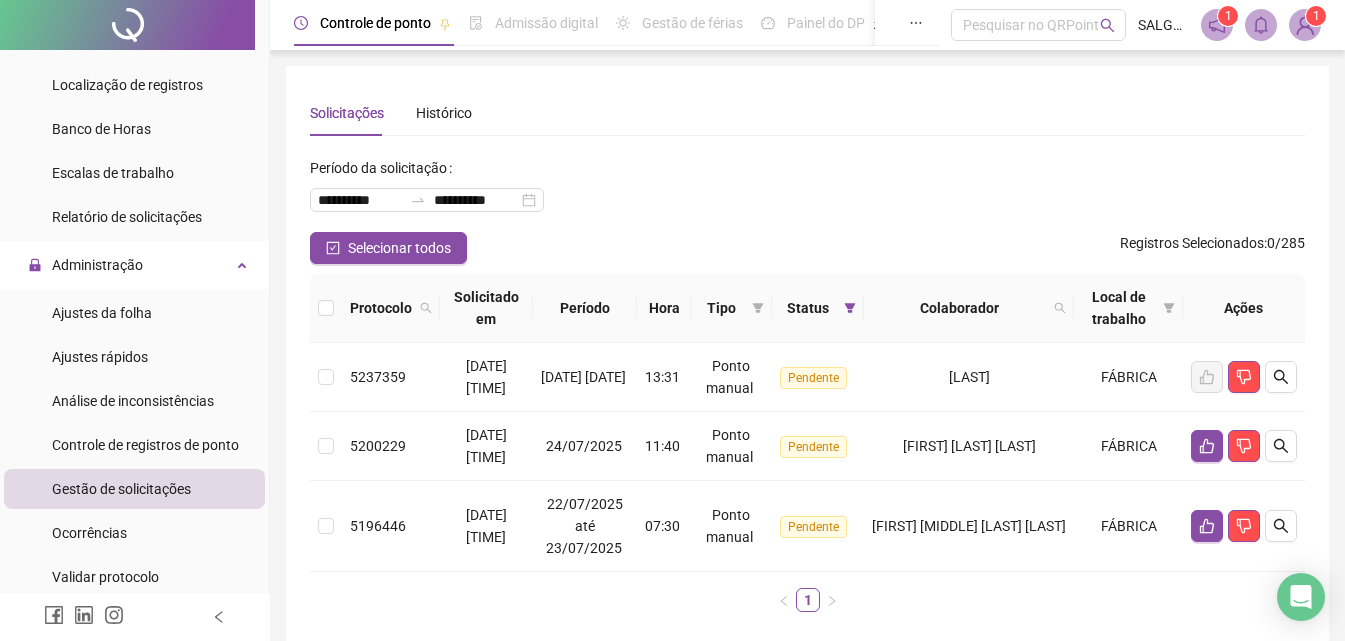 scroll, scrollTop: 0, scrollLeft: 0, axis: both 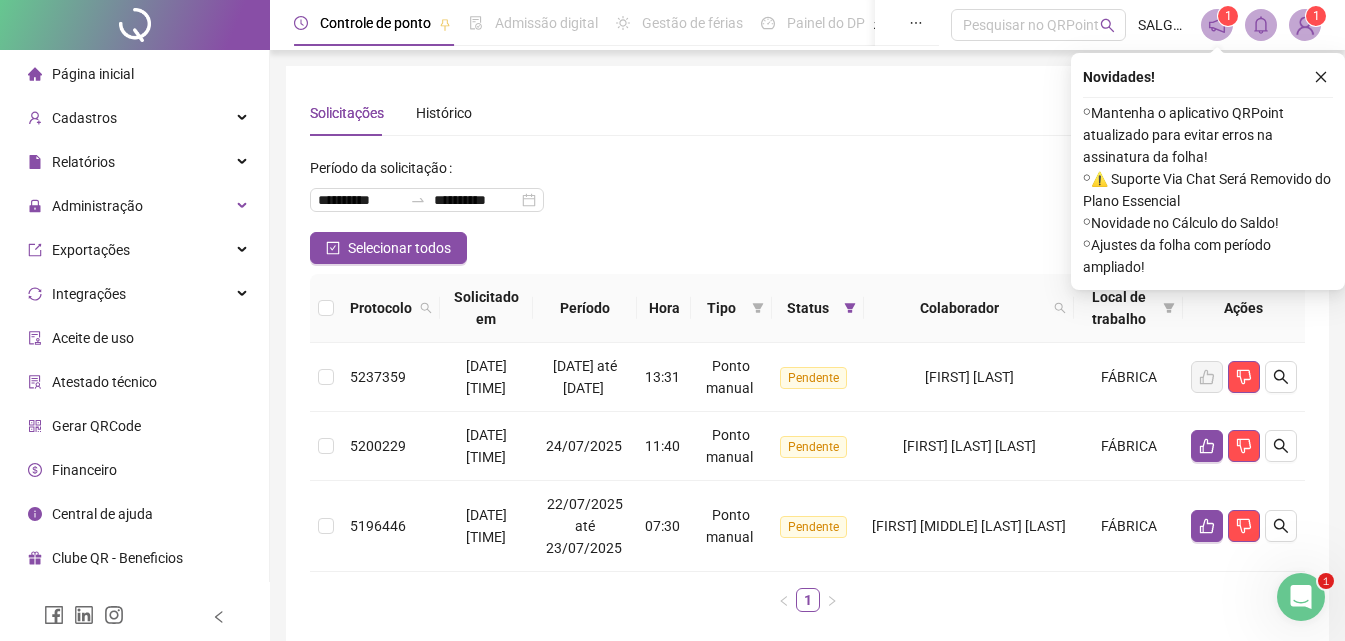 click 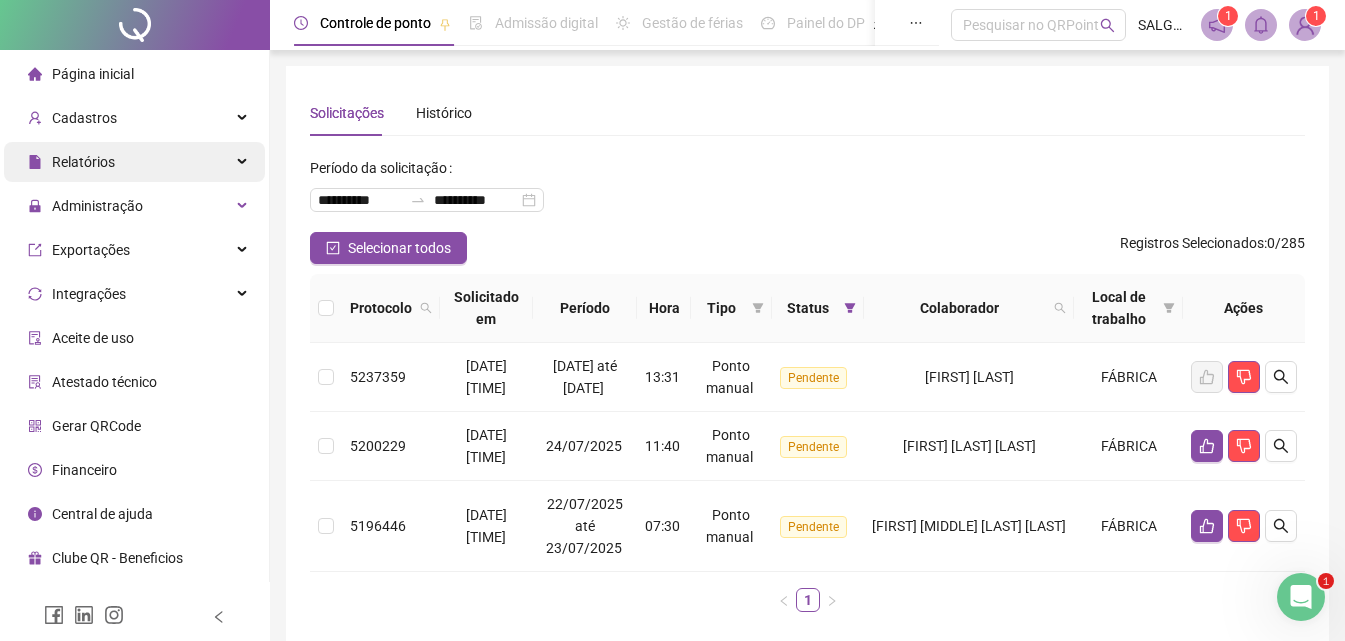 click on "Relatórios" at bounding box center [134, 162] 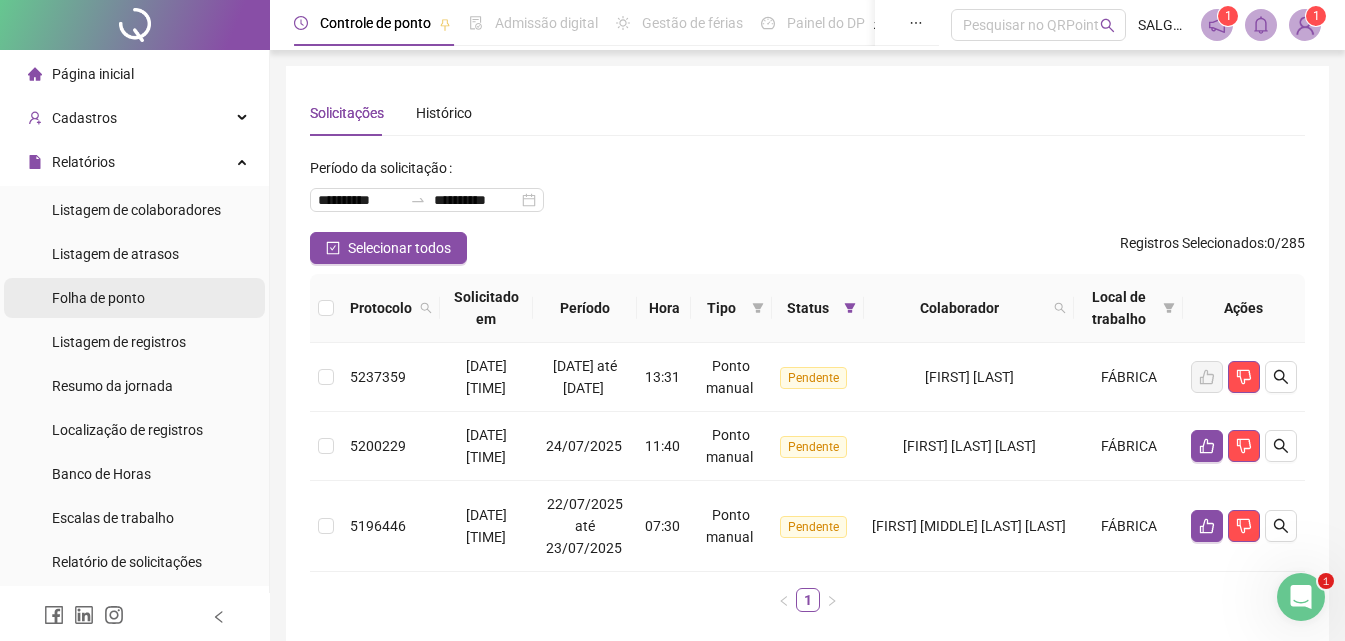 click on "Folha de ponto" at bounding box center [134, 298] 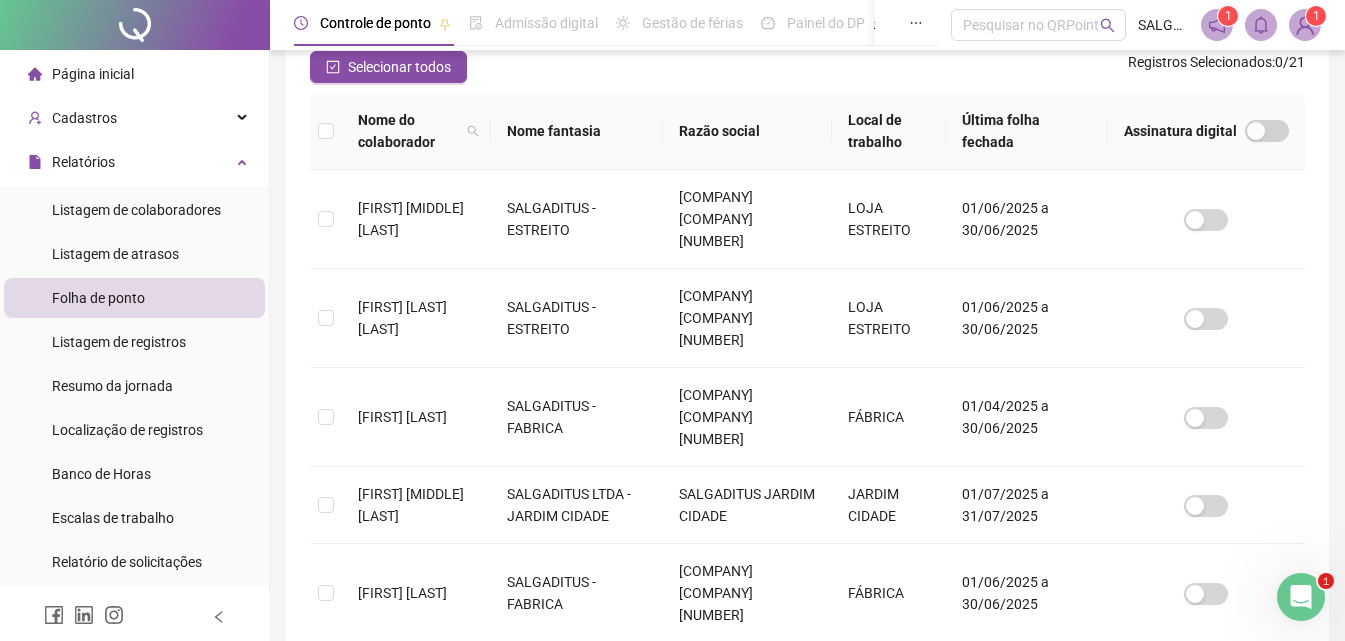 scroll, scrollTop: 322, scrollLeft: 0, axis: vertical 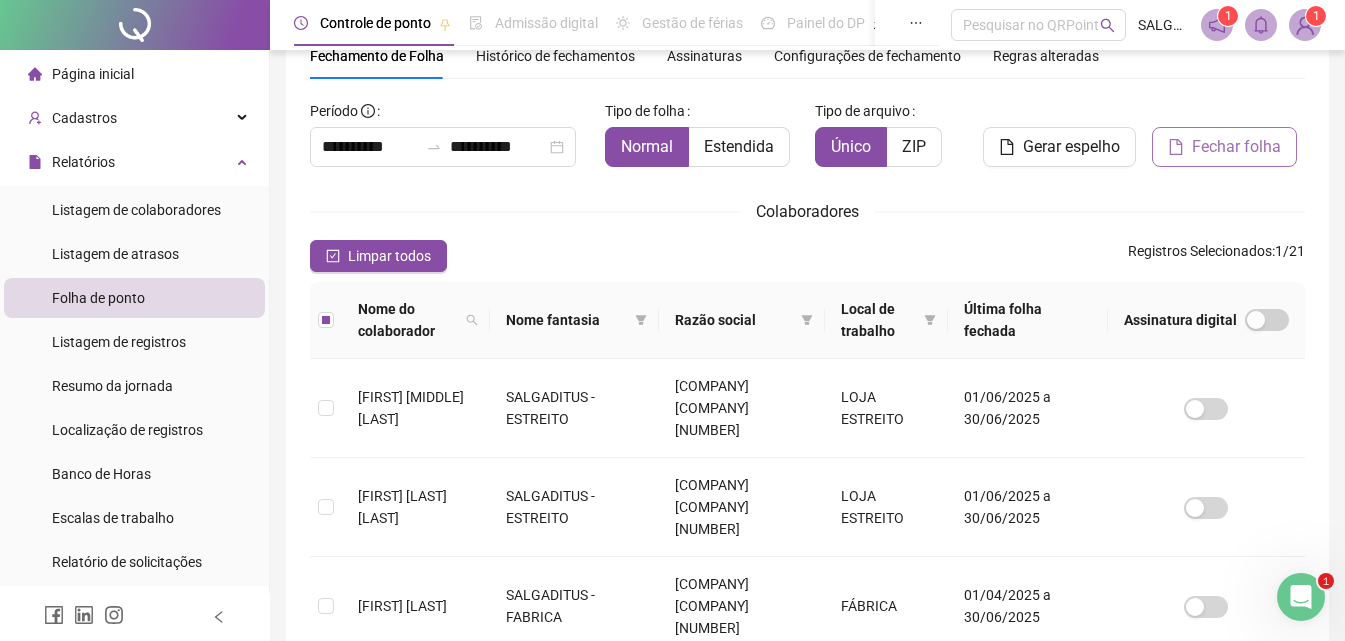 click on "Fechar folha" at bounding box center [1224, 147] 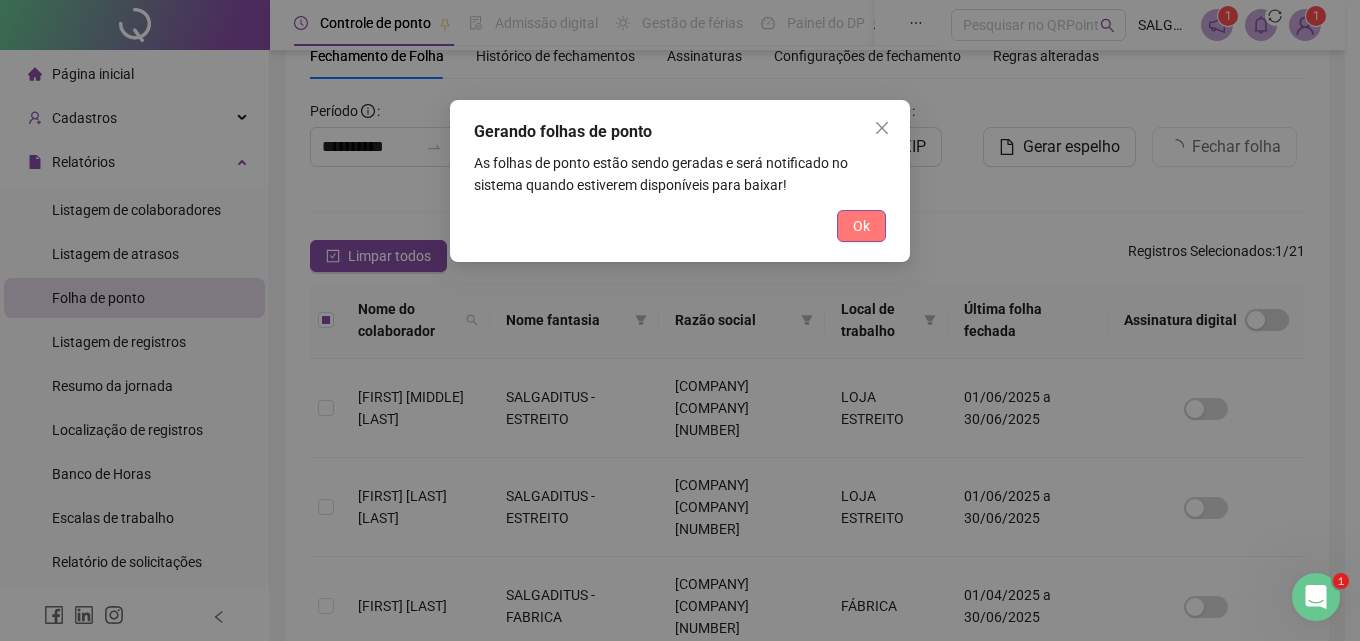click on "Ok" at bounding box center (861, 226) 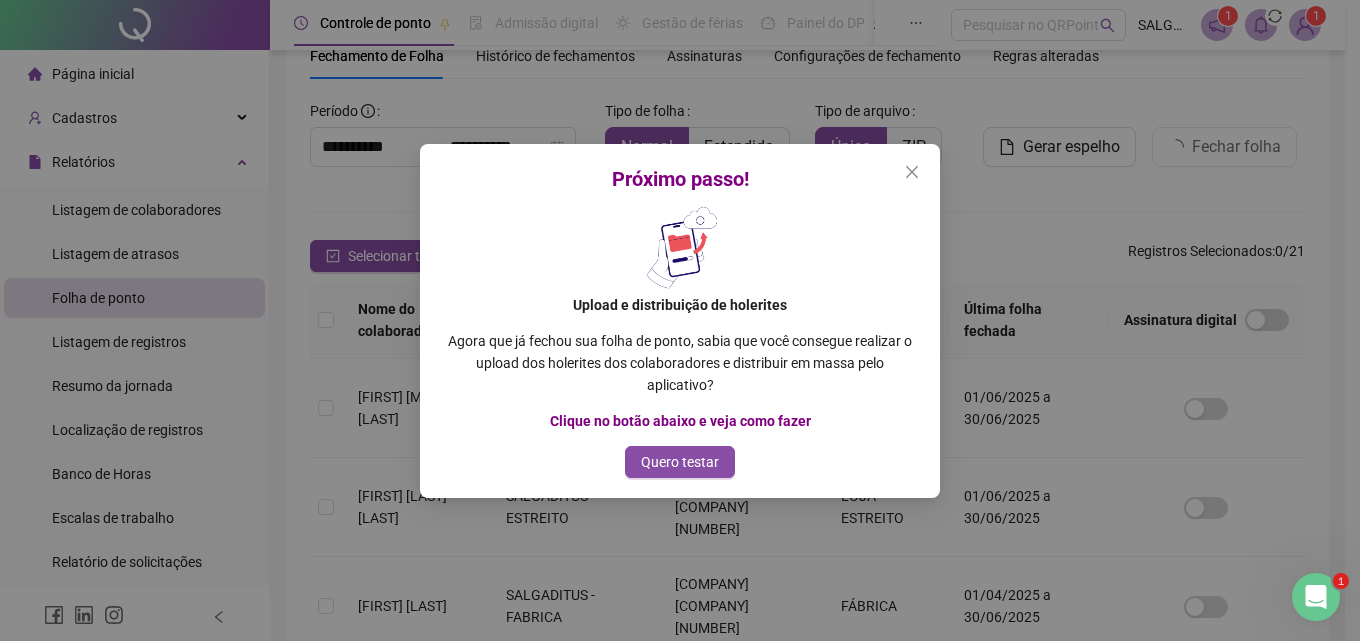 drag, startPoint x: 916, startPoint y: 166, endPoint x: 1112, endPoint y: 115, distance: 202.52654 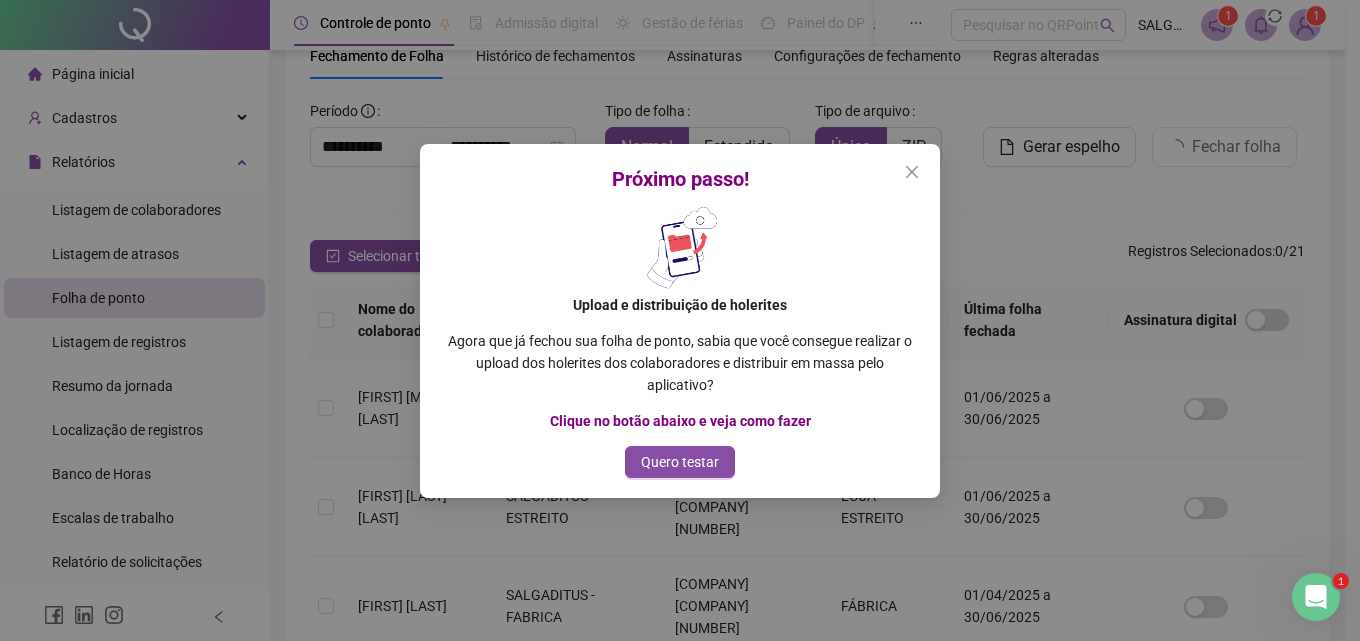 click 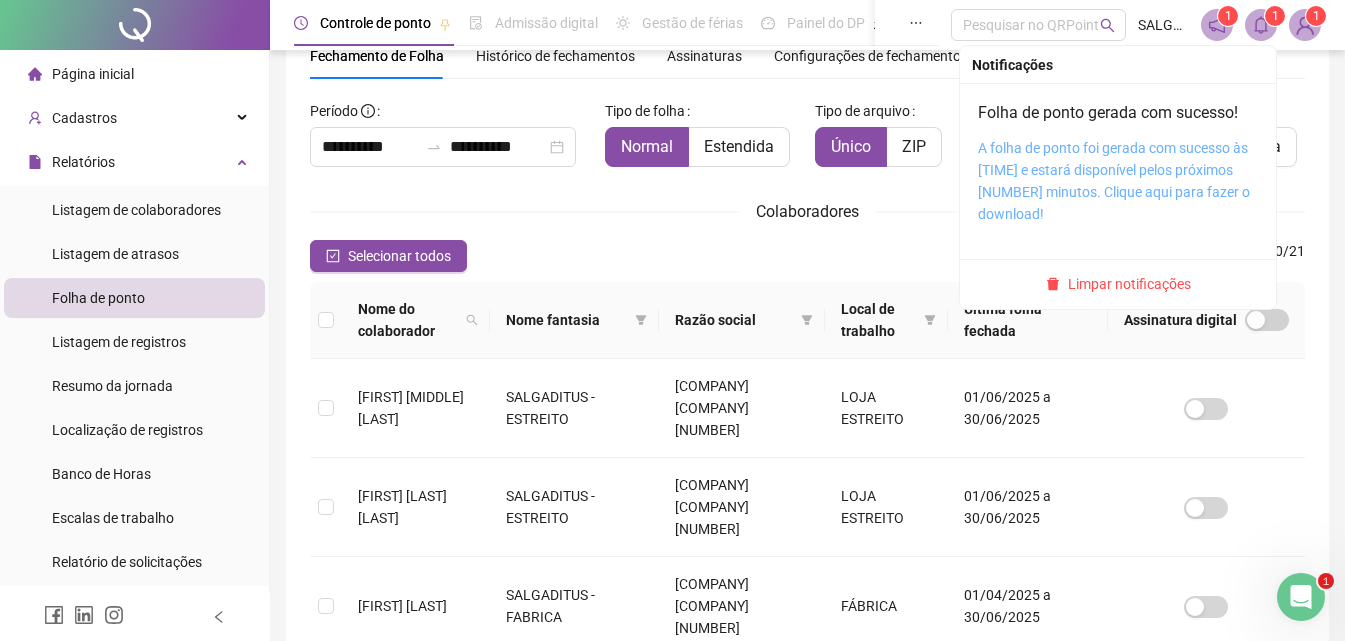 click on "A folha de ponto foi gerada com sucesso às 14:23:05 e estará disponível pelos próximos 20 minutos.
Clique aqui para fazer o download!" at bounding box center [1114, 181] 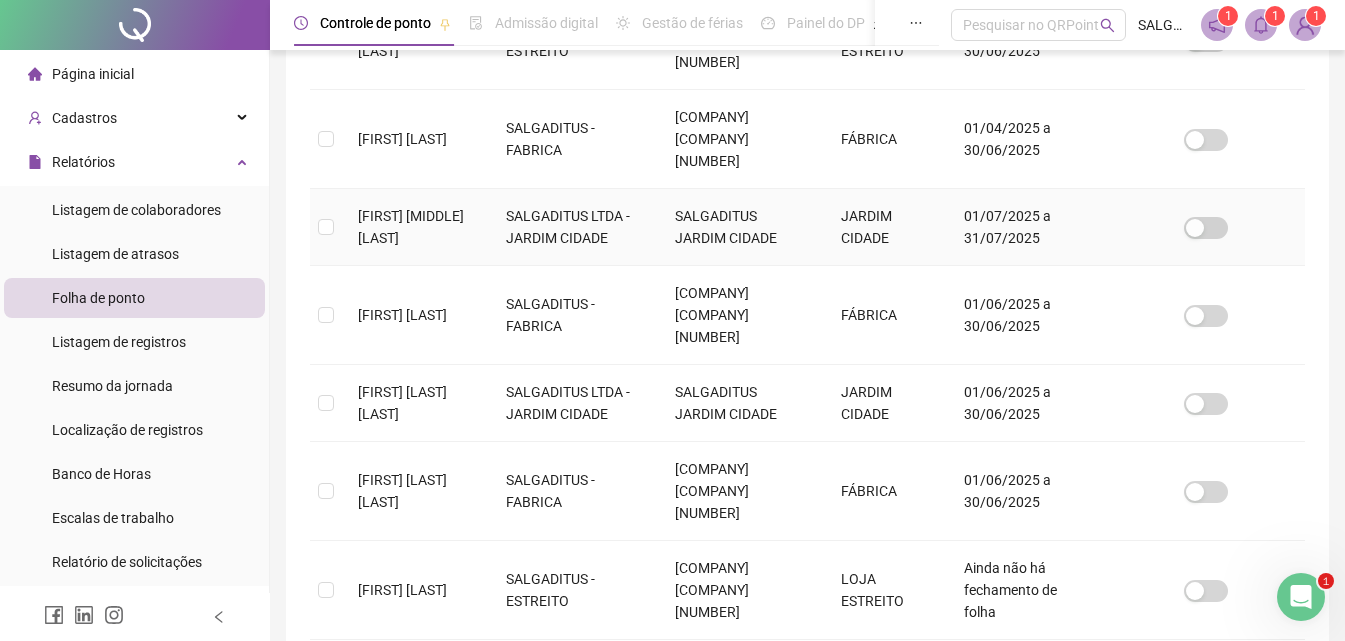 scroll, scrollTop: 0, scrollLeft: 0, axis: both 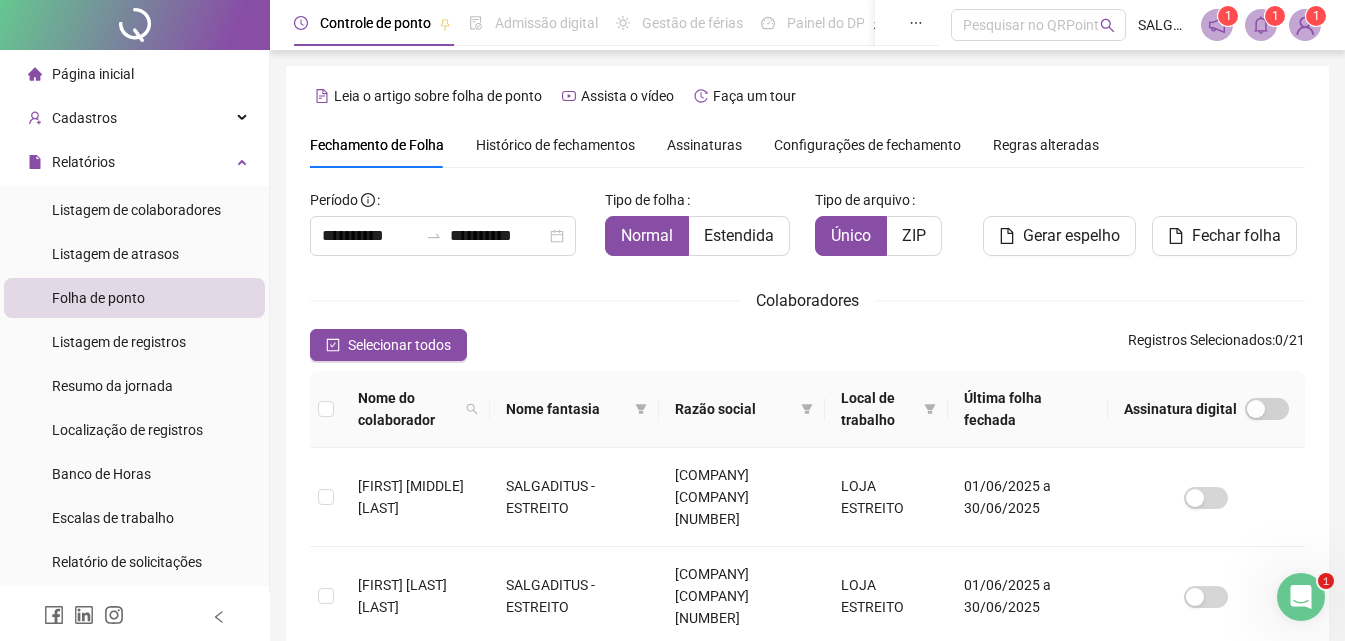 click on "1" at bounding box center [1275, 16] 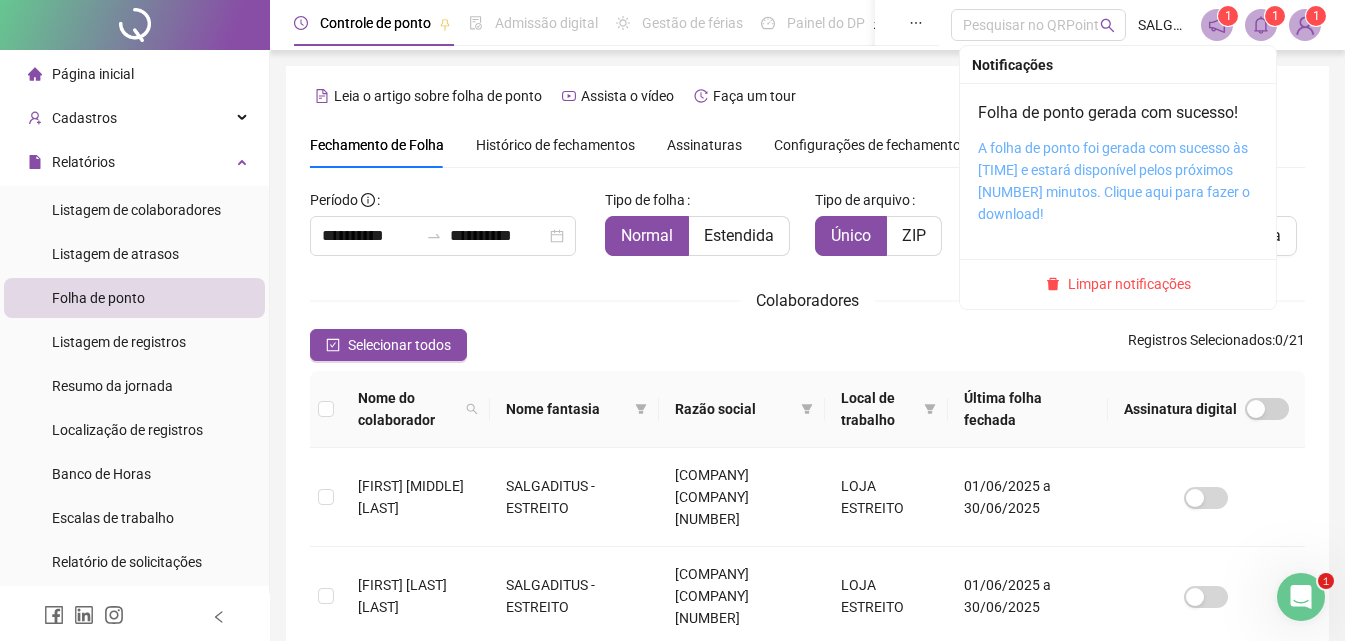click on "A folha de ponto foi gerada com sucesso às 14:23:05 e estará disponível pelos próximos 20 minutos.
Clique aqui para fazer o download!" at bounding box center [1114, 181] 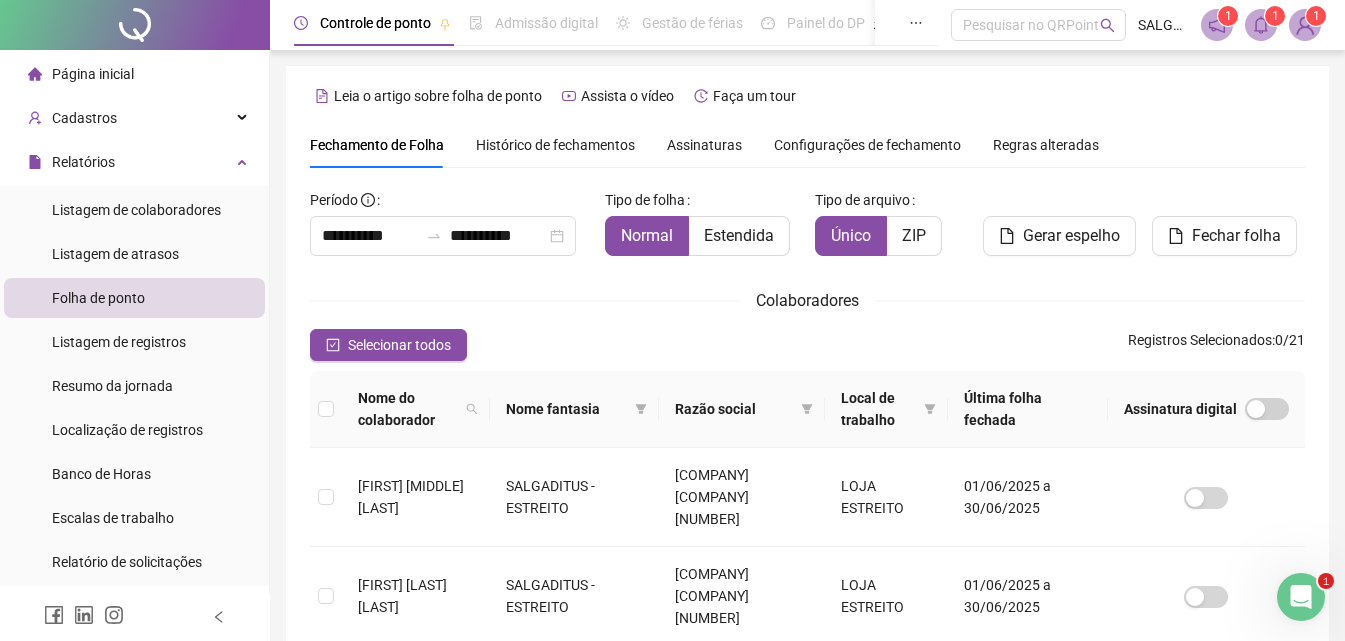 click 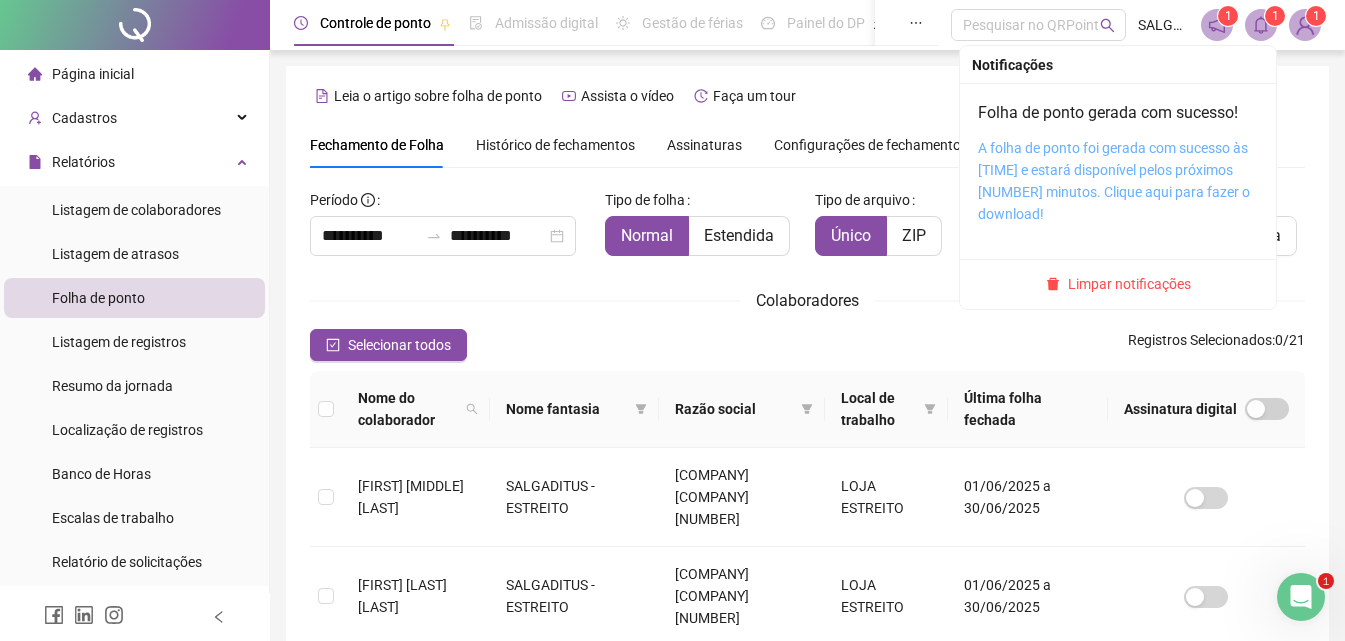 click on "A folha de ponto foi gerada com sucesso às 14:23:05 e estará disponível pelos próximos 20 minutos.
Clique aqui para fazer o download!" at bounding box center (1114, 181) 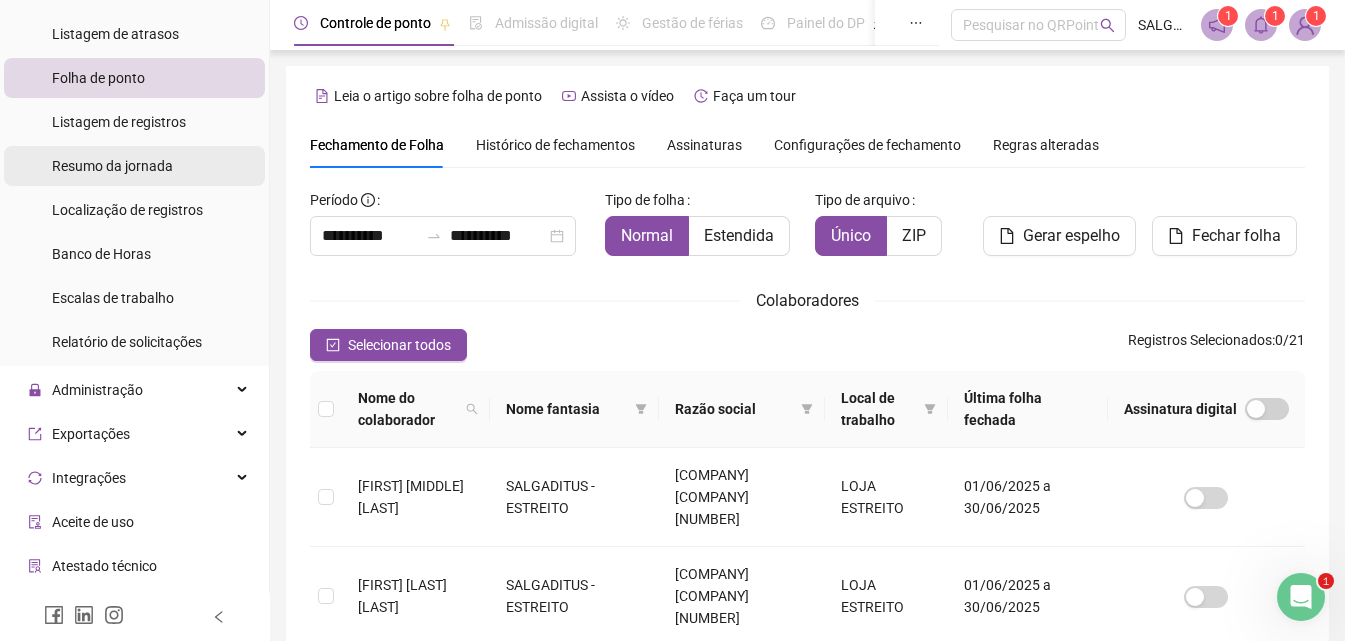 scroll, scrollTop: 345, scrollLeft: 0, axis: vertical 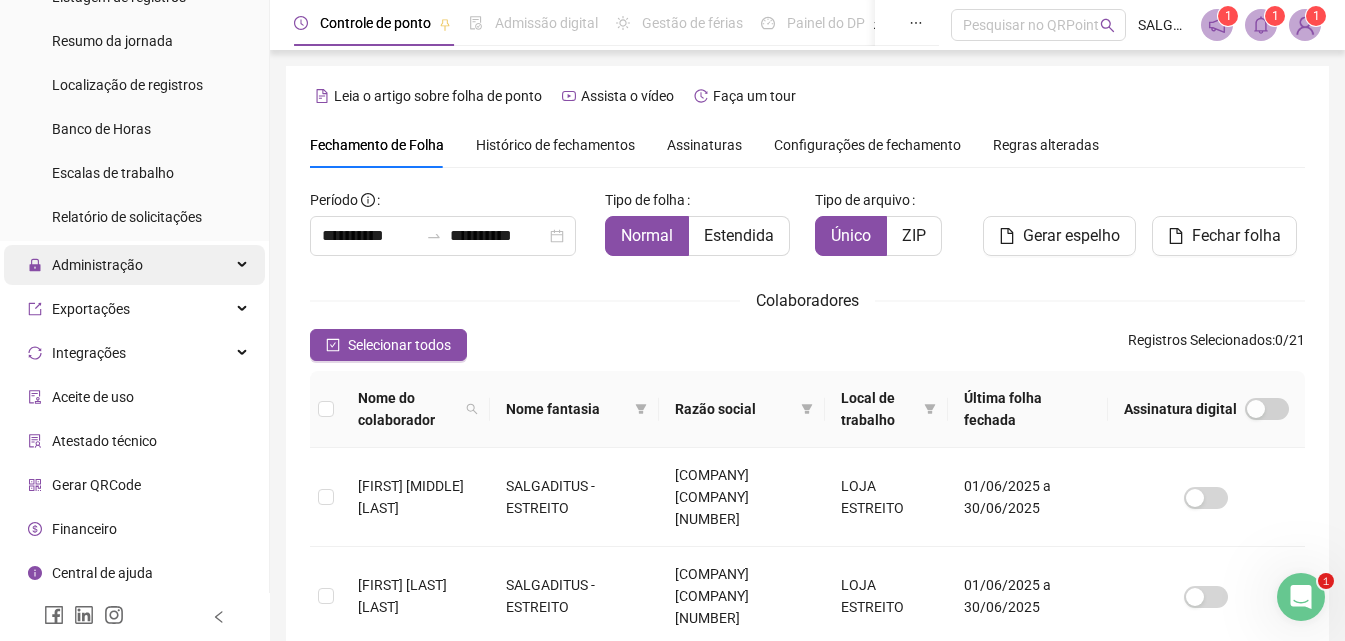 click on "Administração" at bounding box center [134, 265] 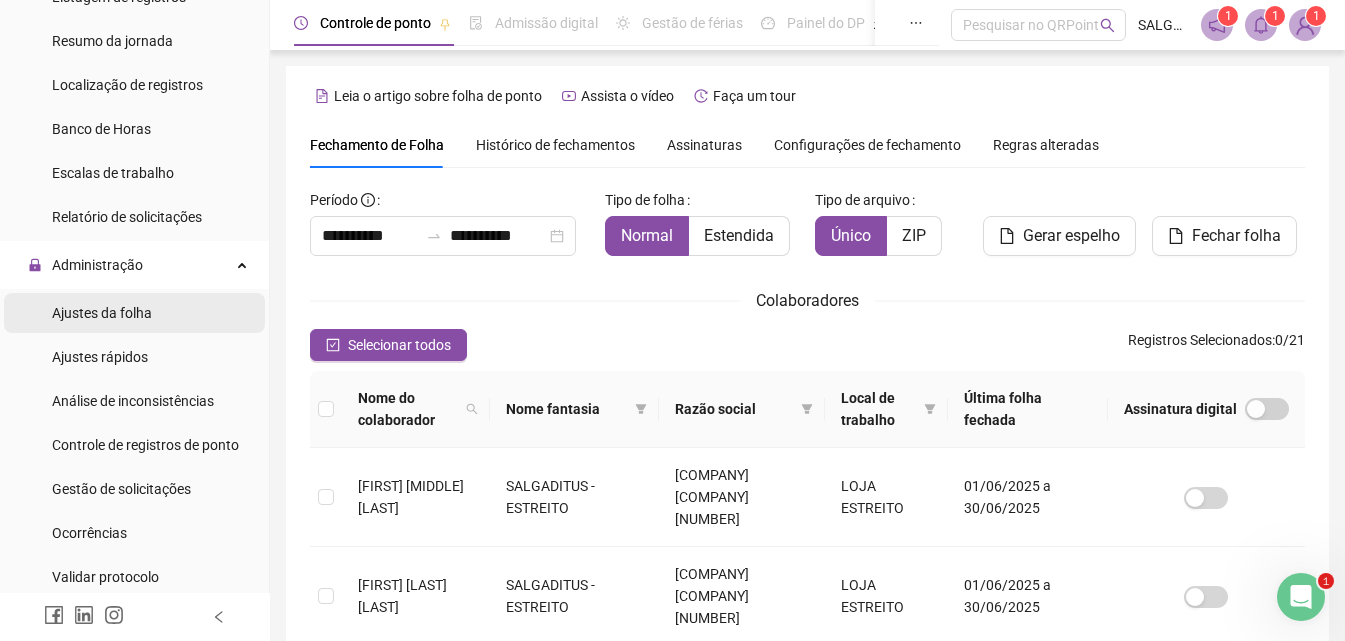 click on "Ajustes da folha" at bounding box center (134, 313) 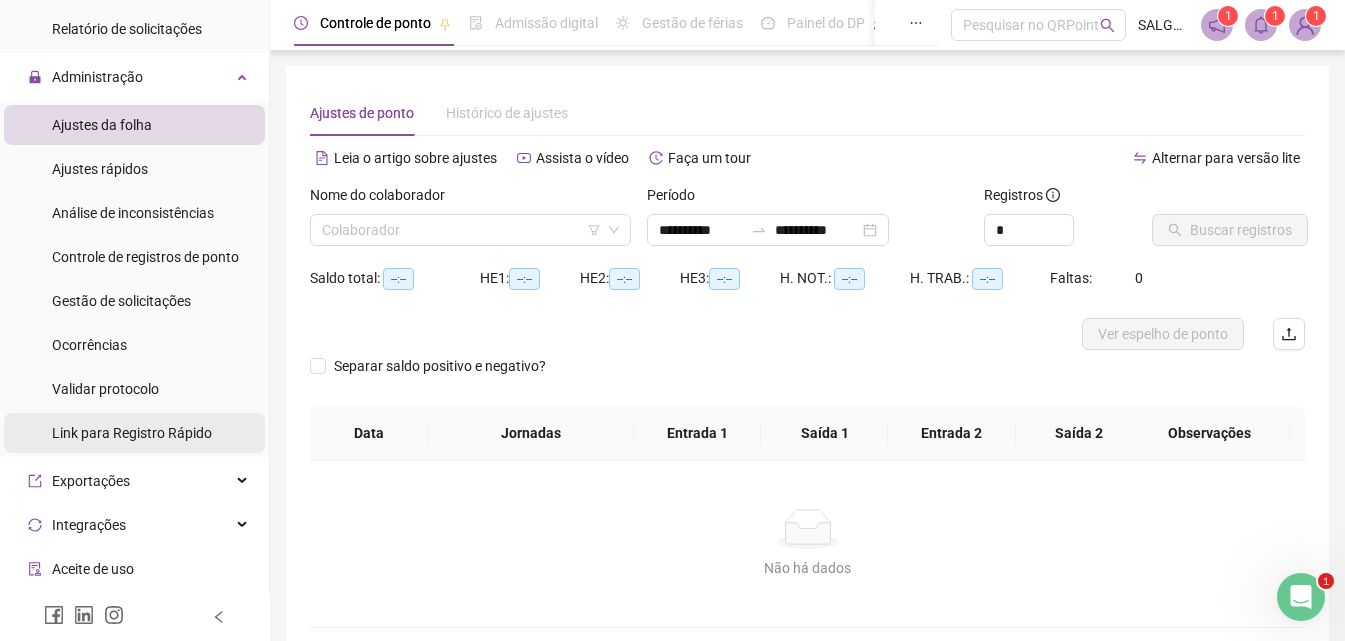 scroll, scrollTop: 578, scrollLeft: 0, axis: vertical 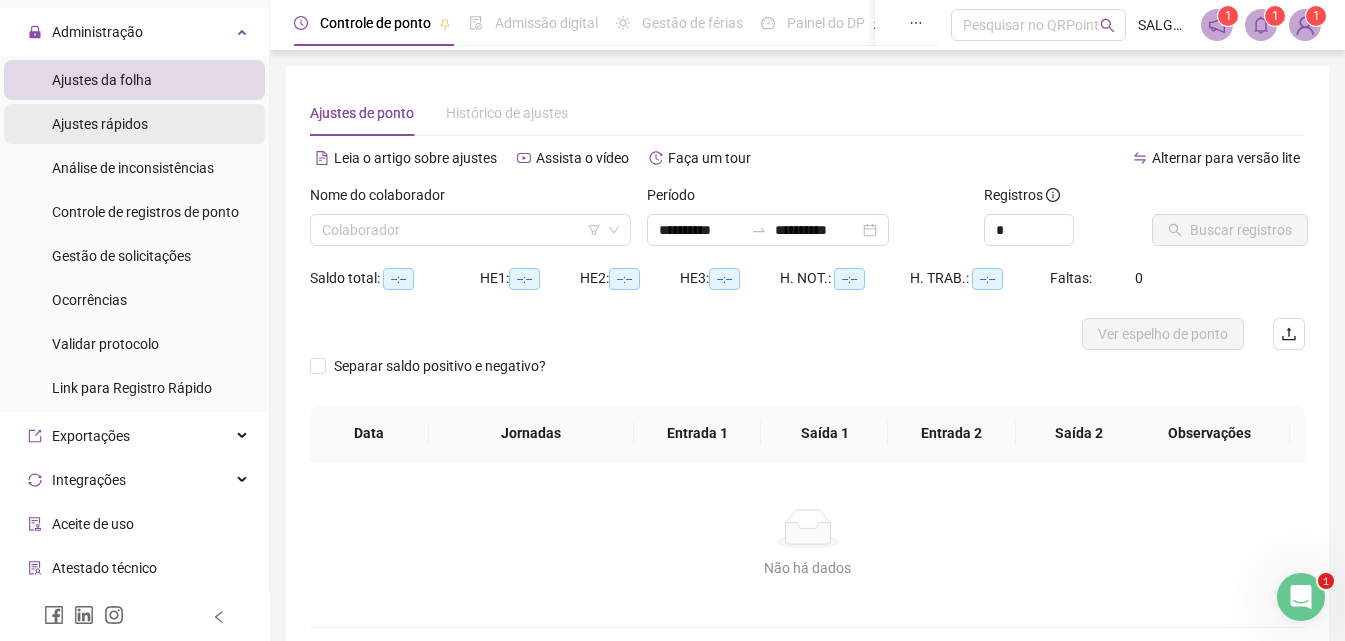 click on "Ajustes rápidos" at bounding box center [134, 124] 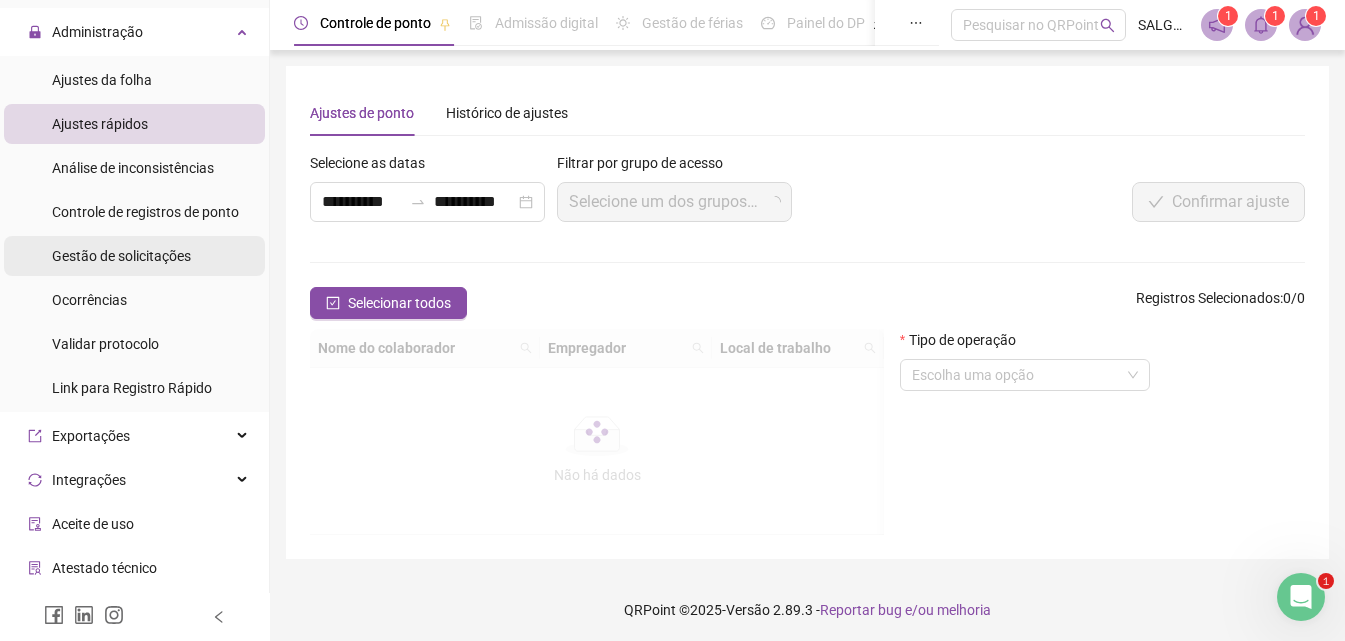 click on "Gestão de solicitações" at bounding box center [121, 256] 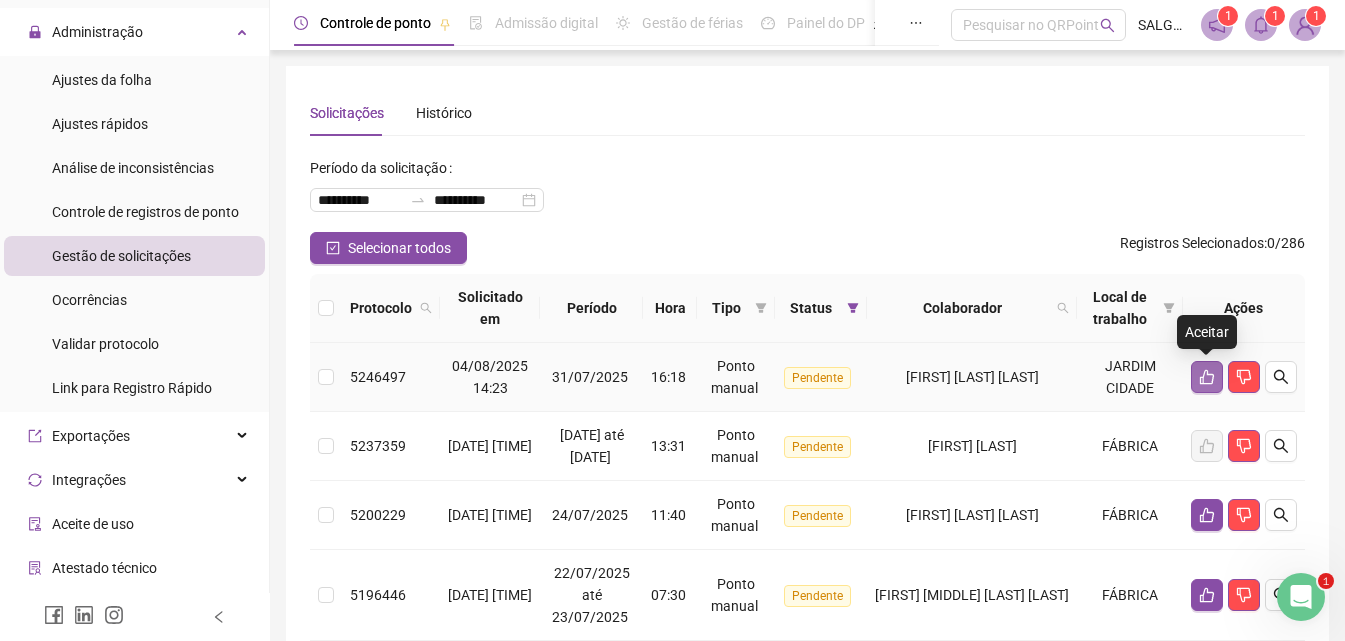 click 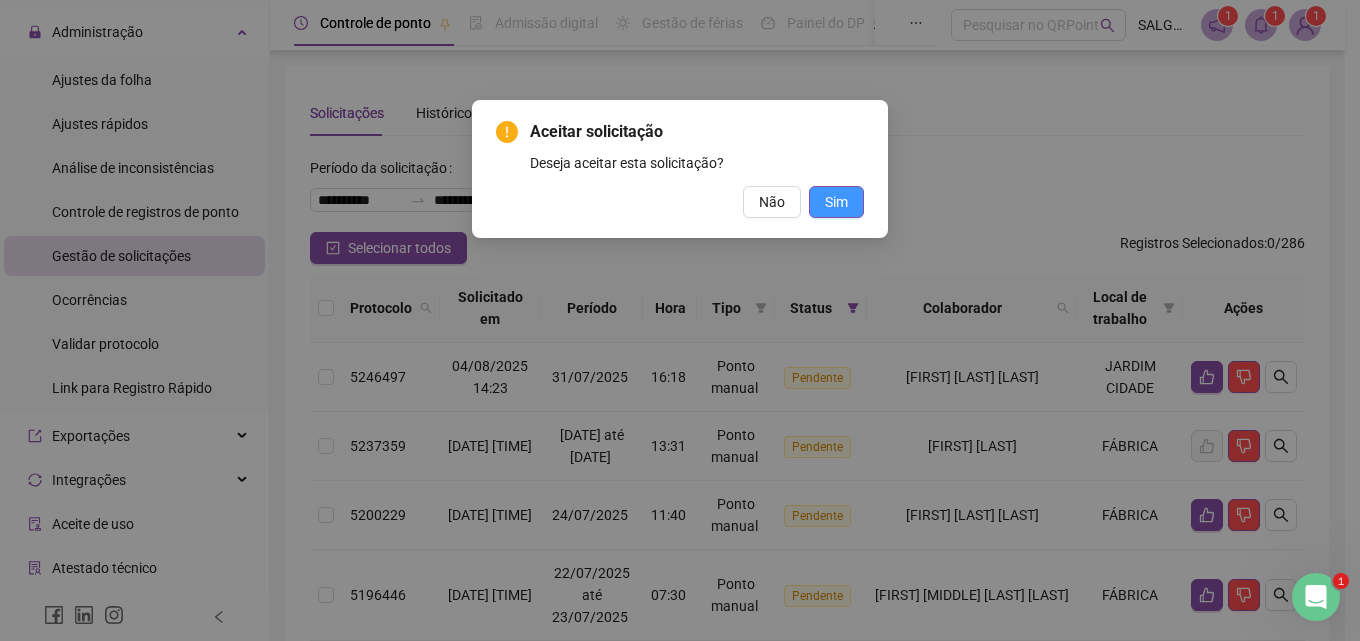 click on "Sim" at bounding box center [836, 202] 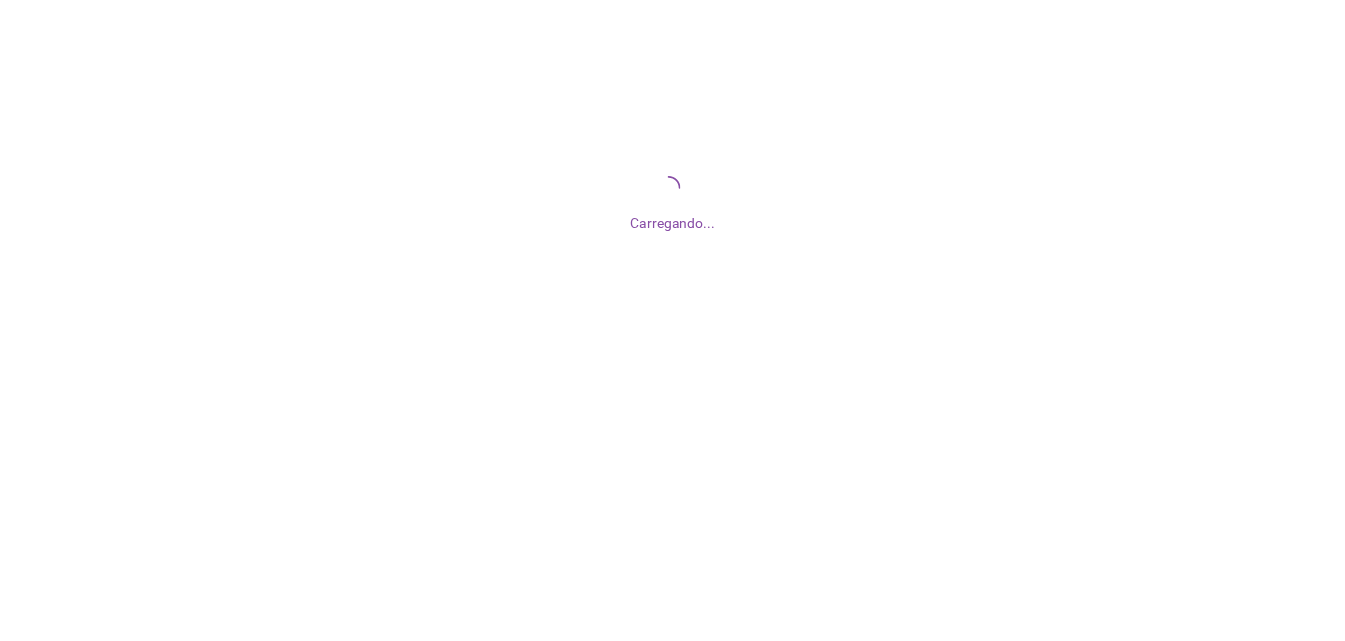 scroll, scrollTop: 0, scrollLeft: 0, axis: both 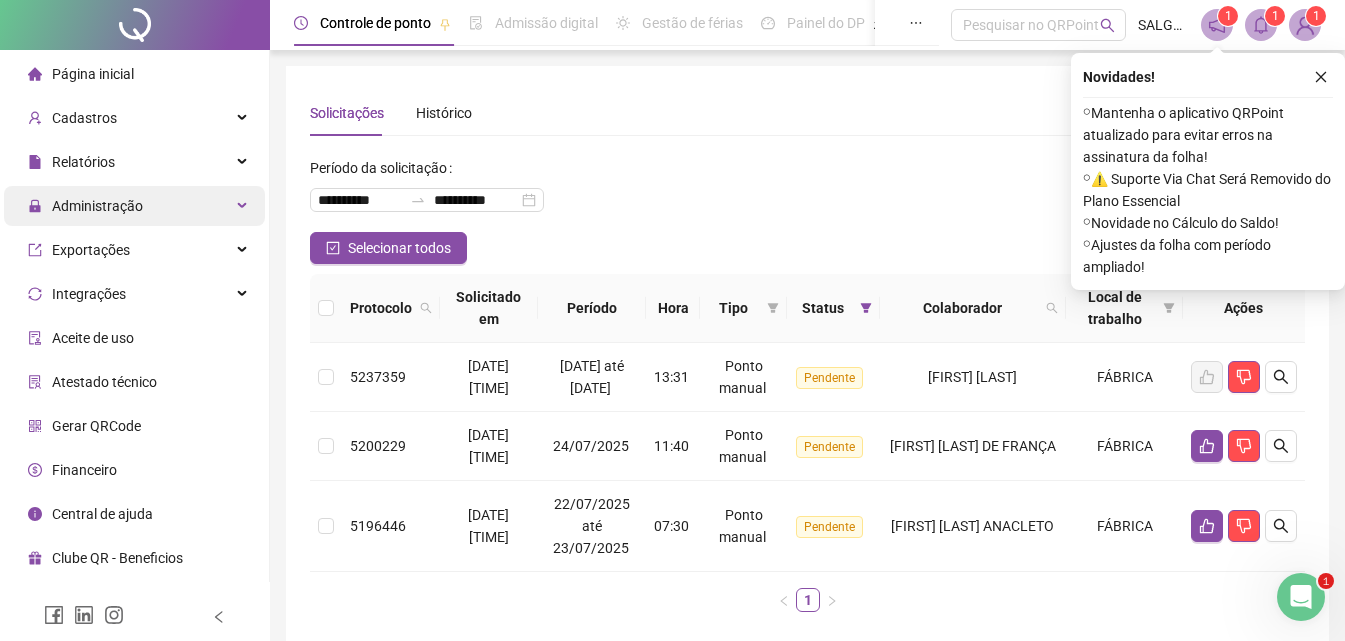 click on "Administração" at bounding box center [85, 206] 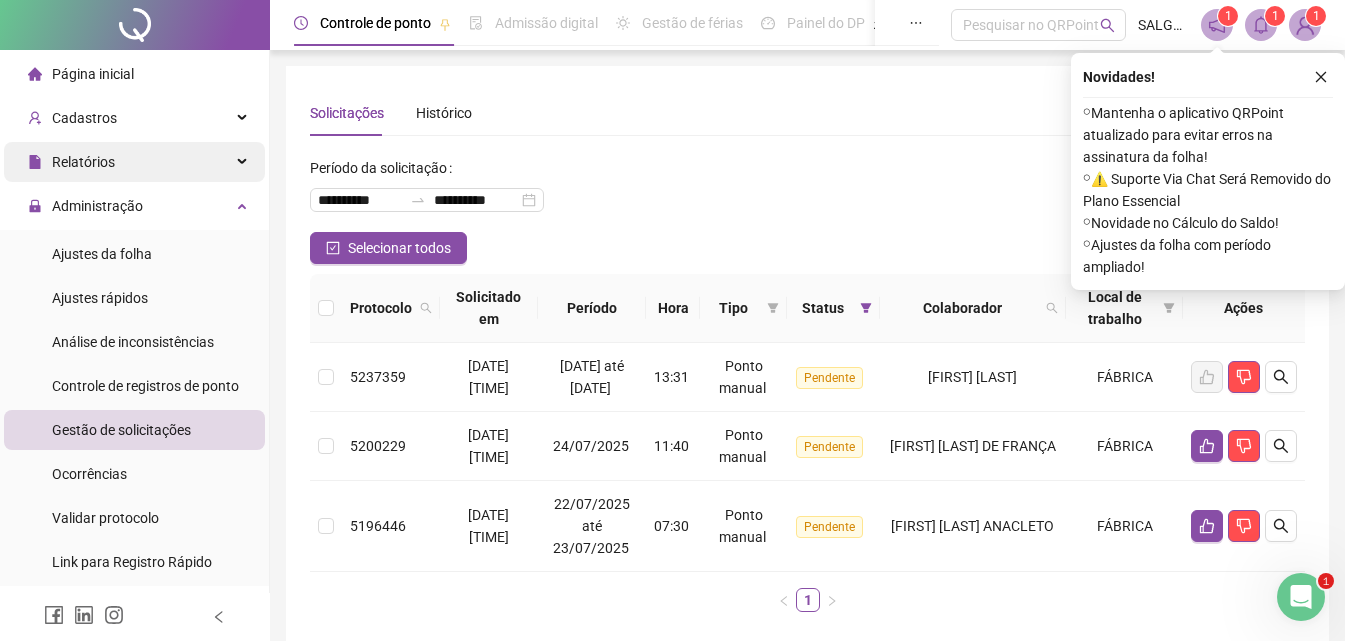 click on "Relatórios" at bounding box center [134, 162] 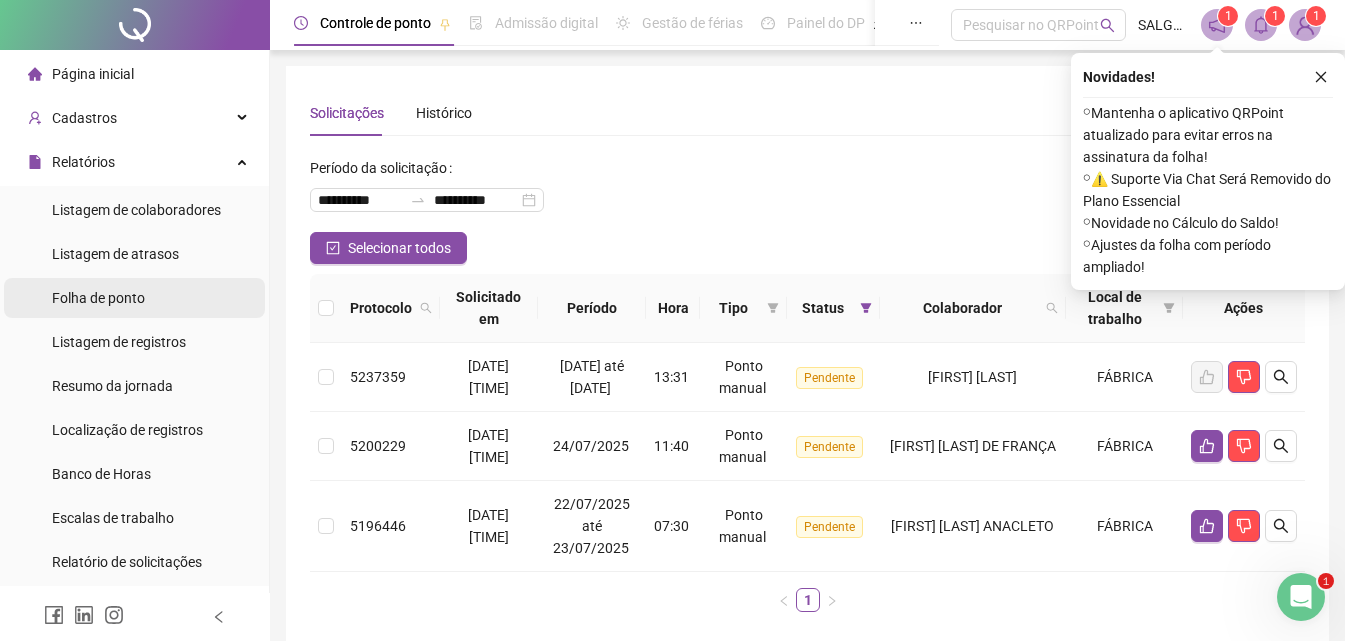 click on "Folha de ponto" at bounding box center (98, 298) 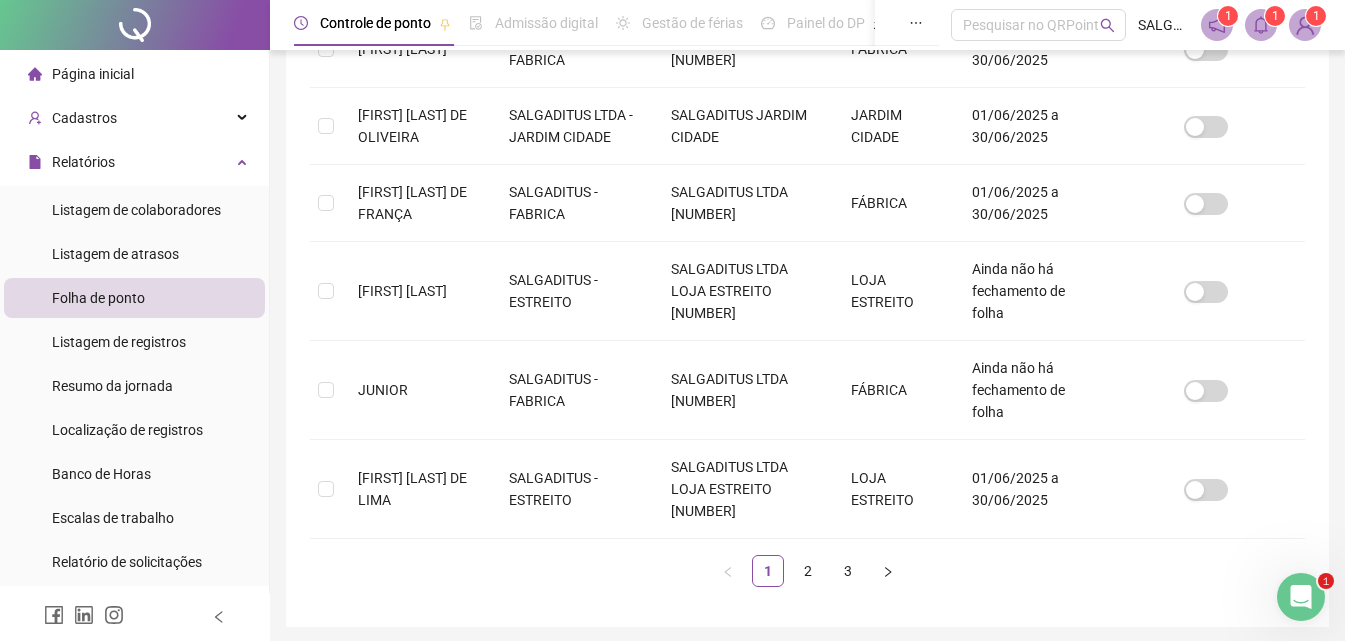 scroll, scrollTop: 89, scrollLeft: 0, axis: vertical 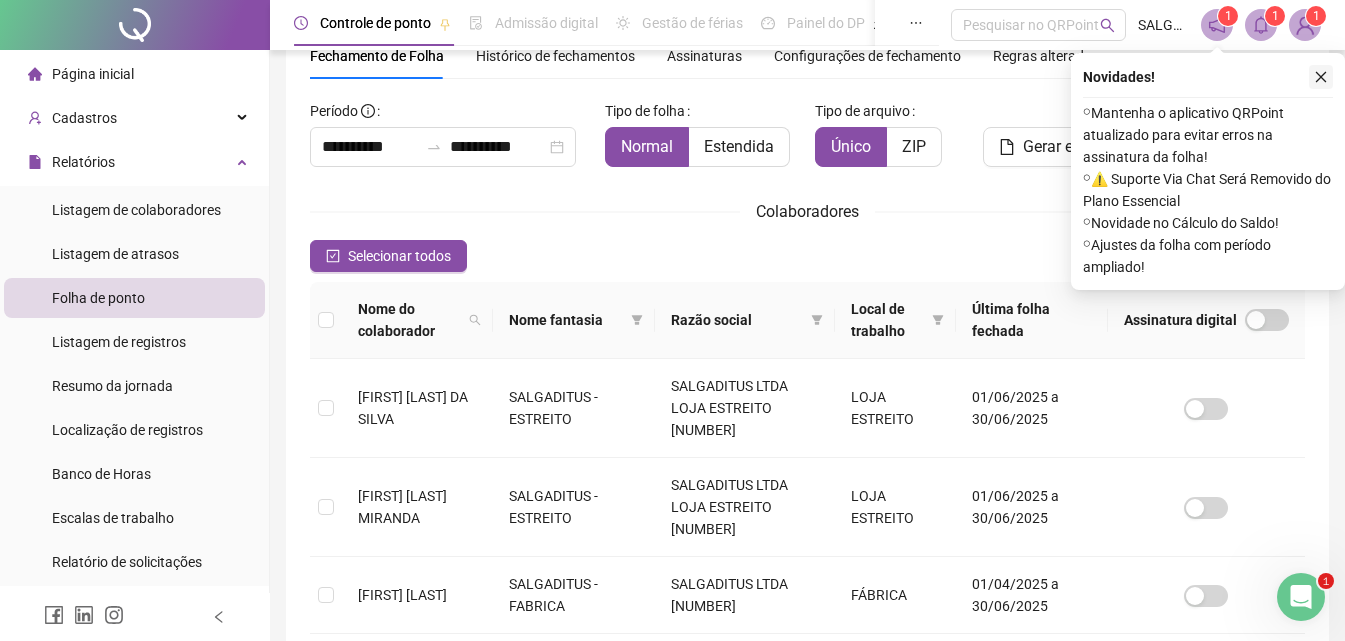 click 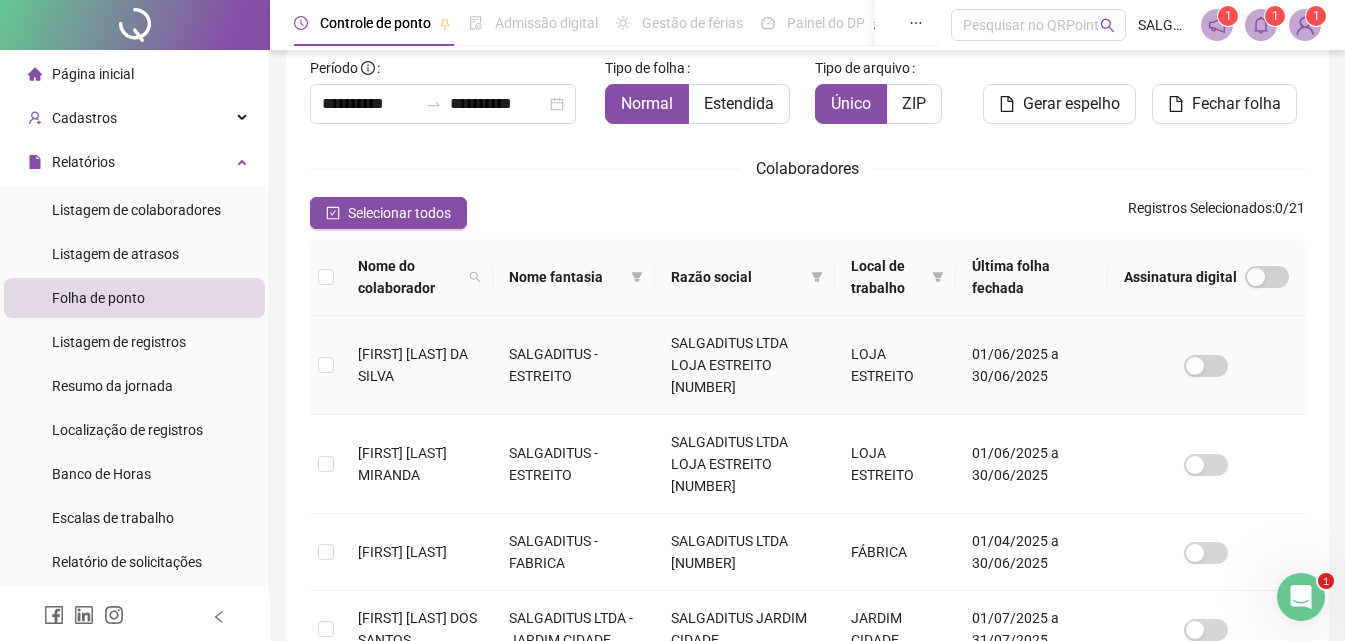 scroll, scrollTop: 789, scrollLeft: 0, axis: vertical 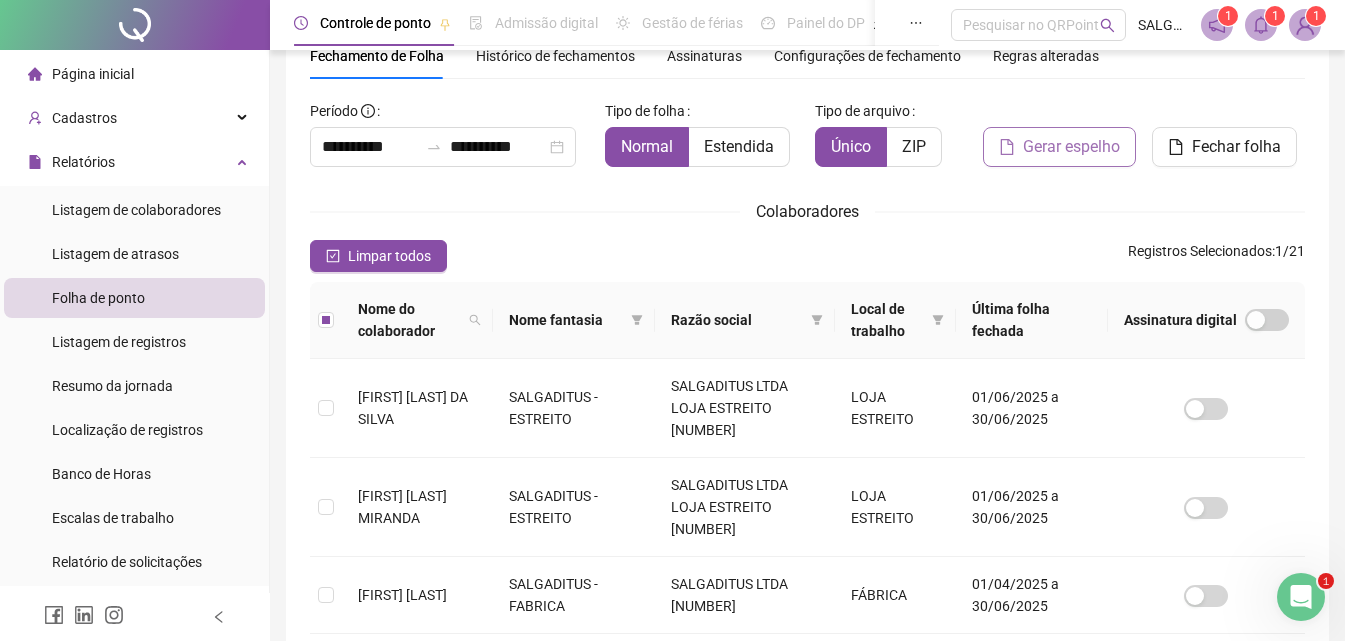 click on "Gerar espelho" at bounding box center [1071, 147] 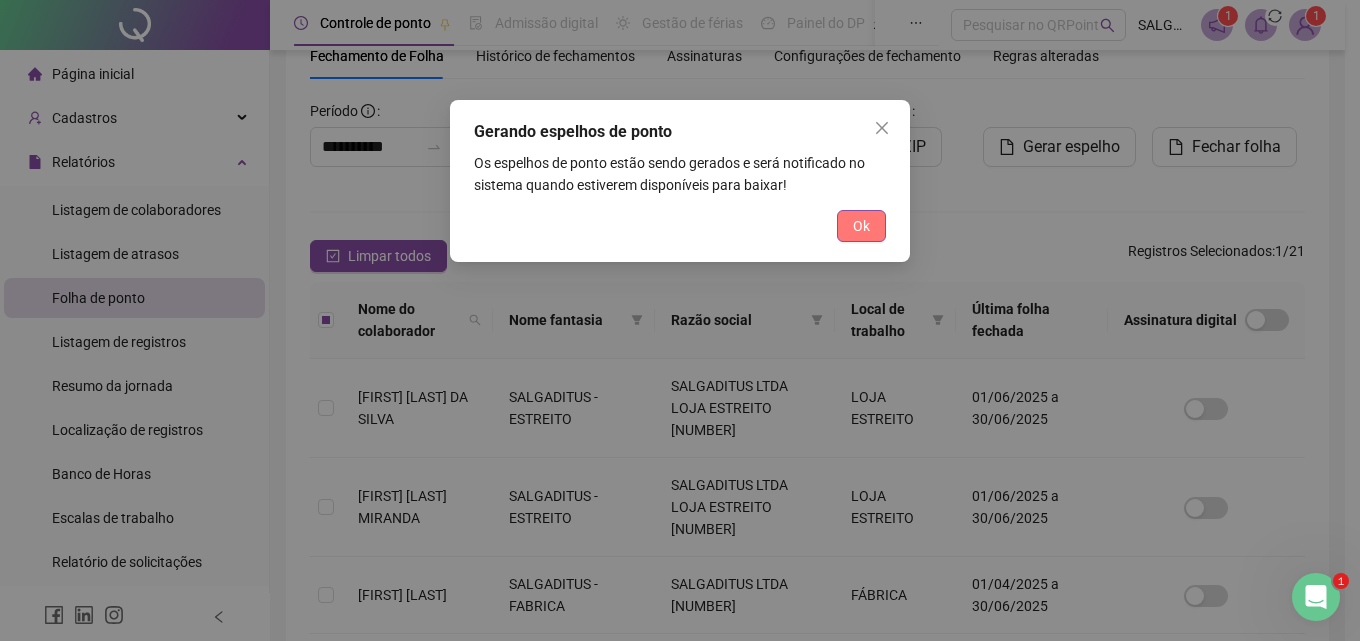 click on "Ok" at bounding box center (861, 226) 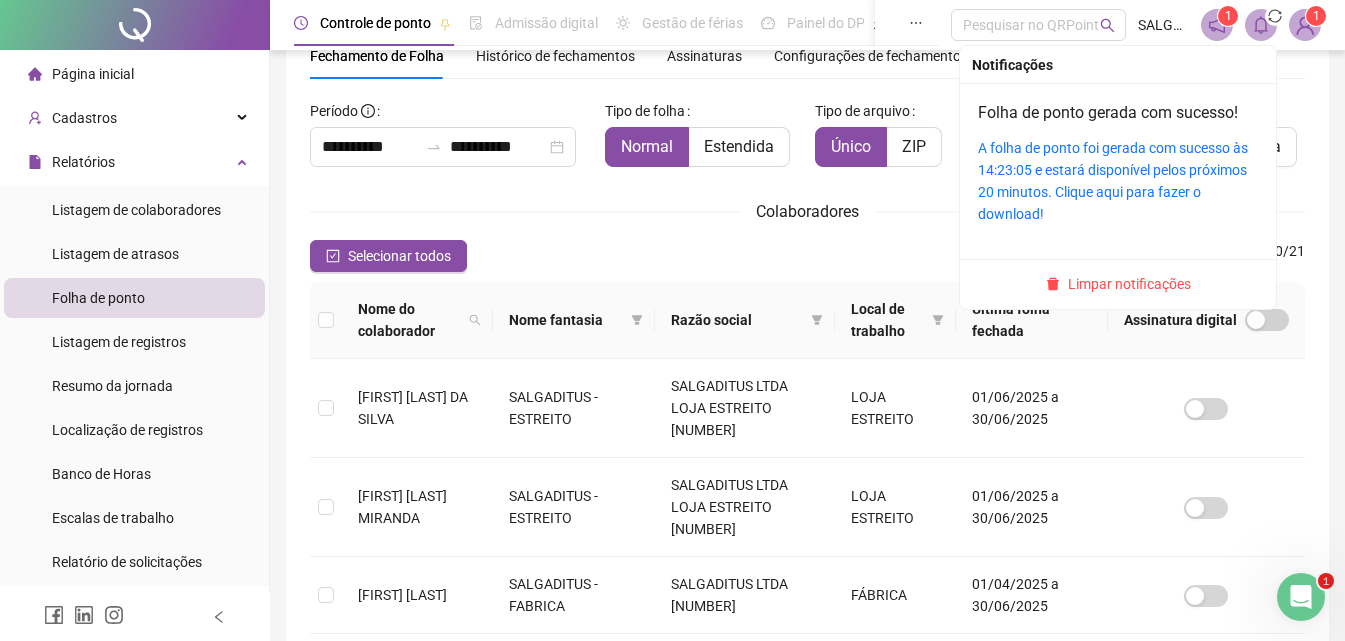 click on "Folha de ponto gerada com sucesso! A folha de ponto foi gerada com sucesso às 14:23:05 e estará disponível pelos próximos 20 minutos.
Clique aqui para fazer o download!" at bounding box center [1118, 163] 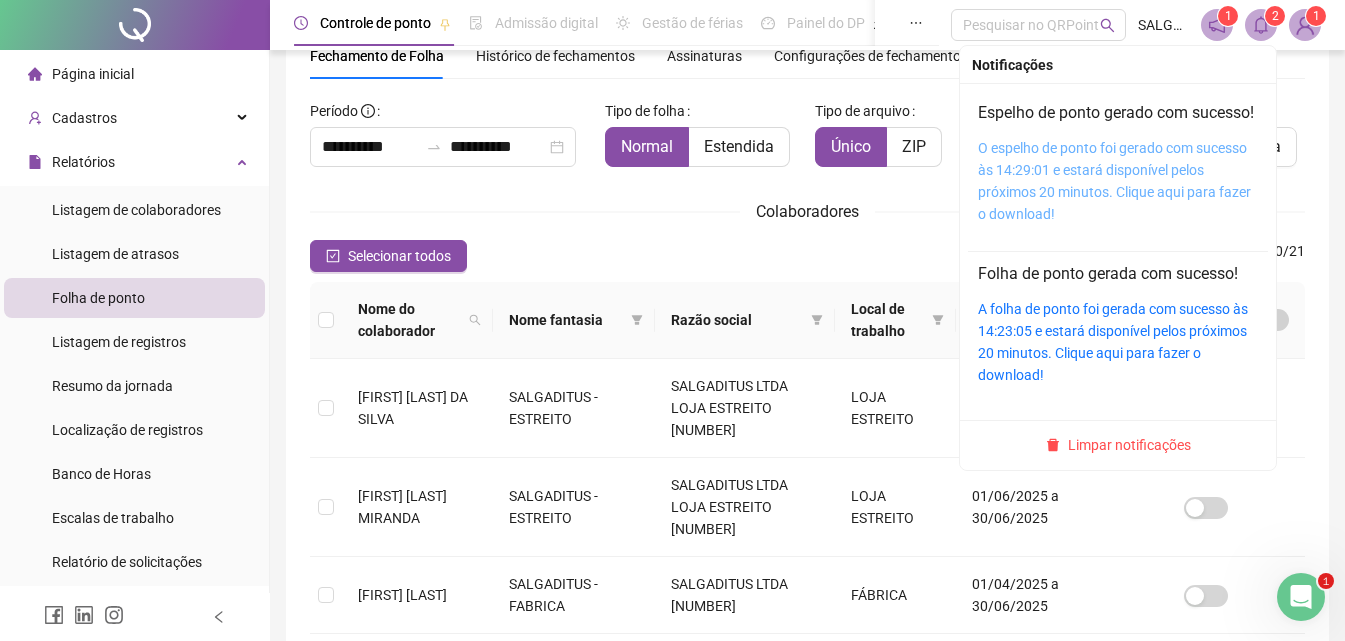 click on "O espelho de ponto foi gerado com sucesso às 14:29:01 e estará disponível pelos próximos 20 minutos.
Clique aqui para fazer o download!" at bounding box center (1114, 181) 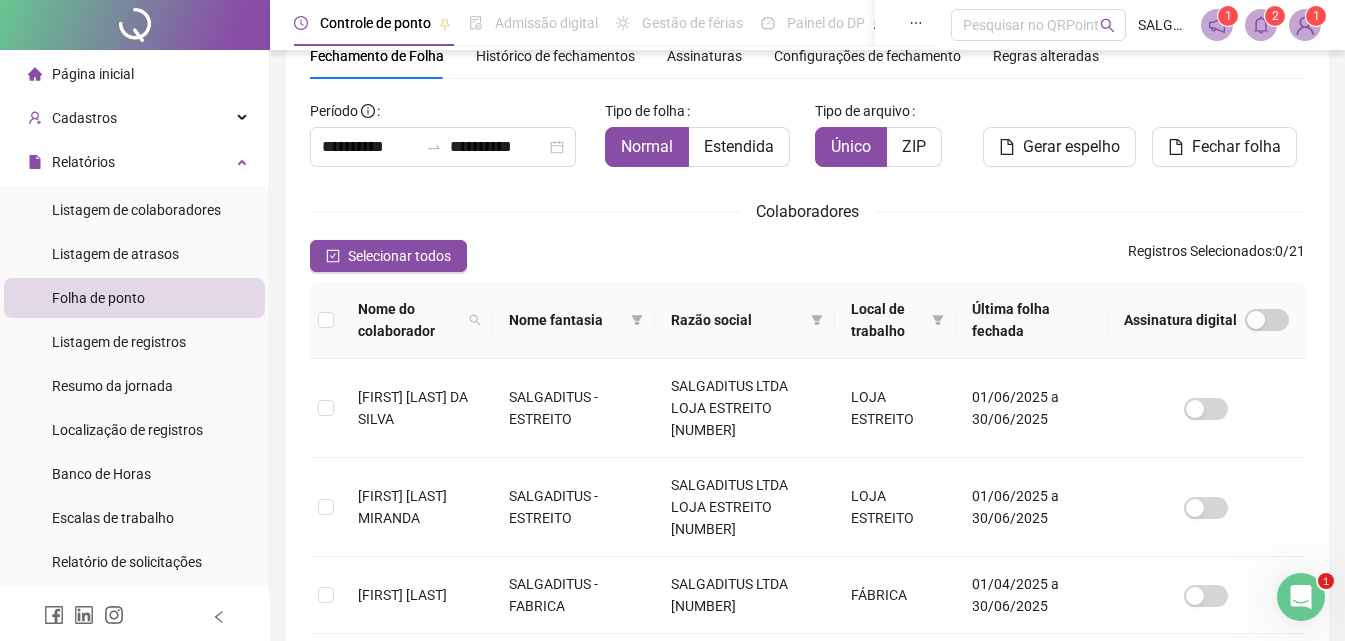 click on "2" at bounding box center (1275, 16) 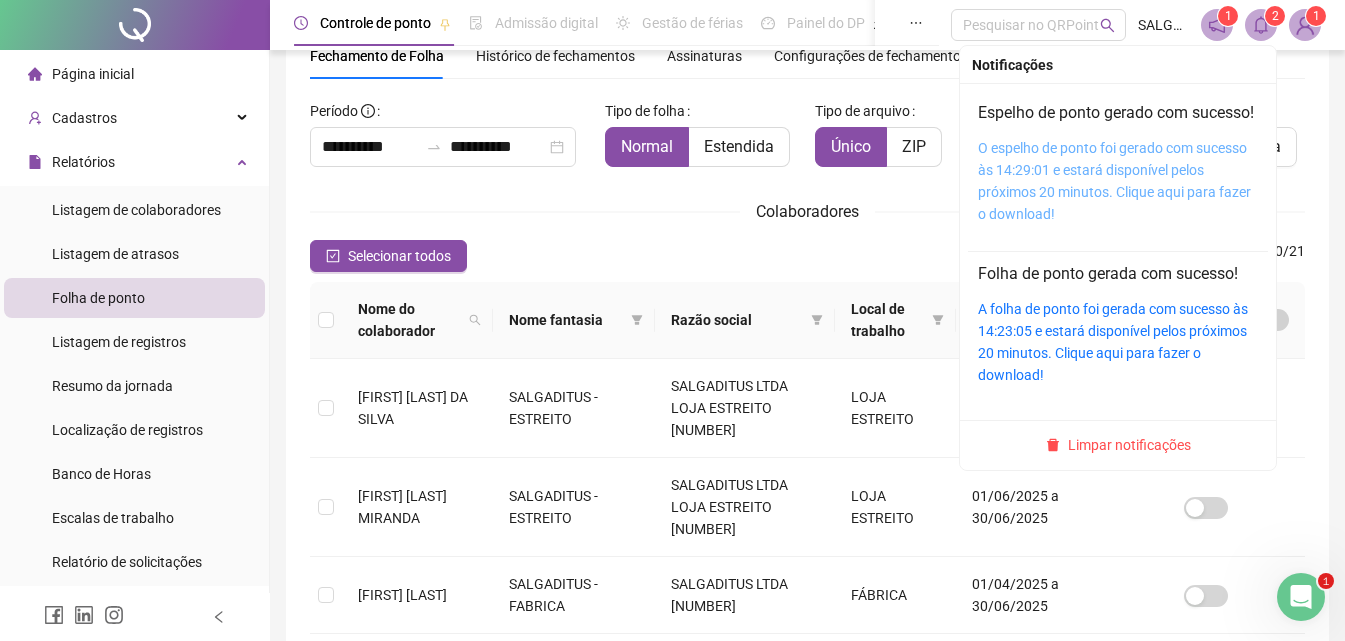 click on "O espelho de ponto foi gerado com sucesso às 14:29:01 e estará disponível pelos próximos 20 minutos.
Clique aqui para fazer o download!" at bounding box center (1114, 181) 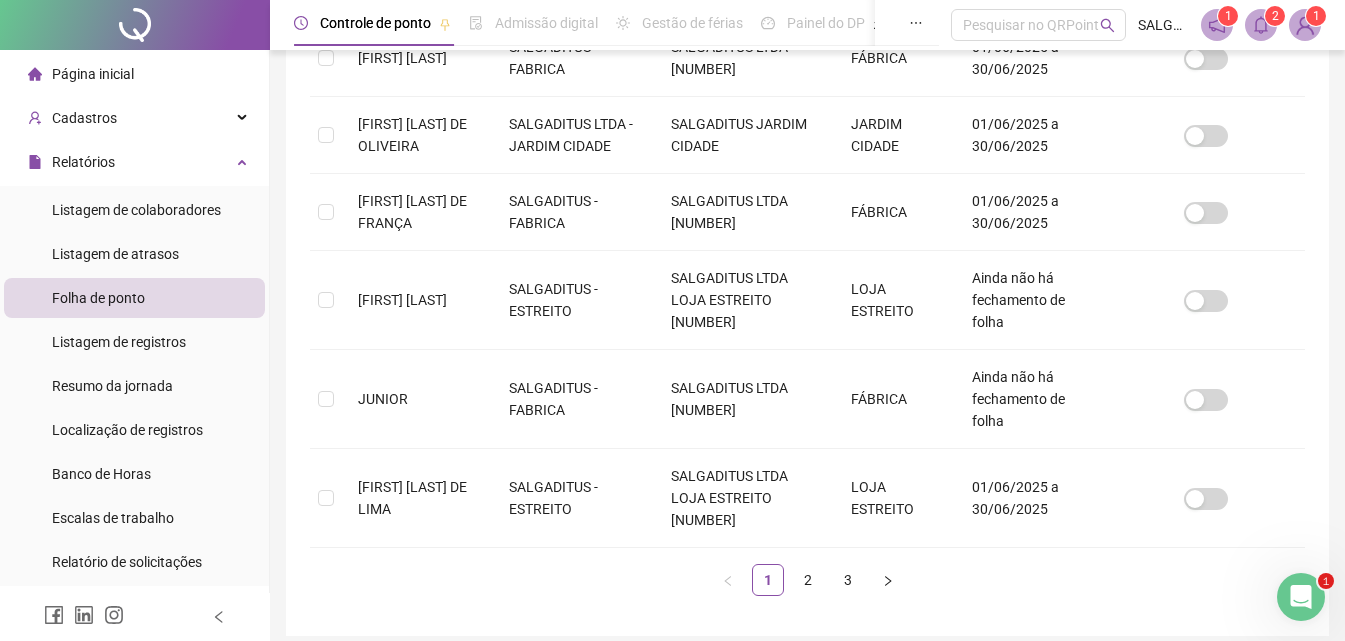 scroll, scrollTop: 789, scrollLeft: 0, axis: vertical 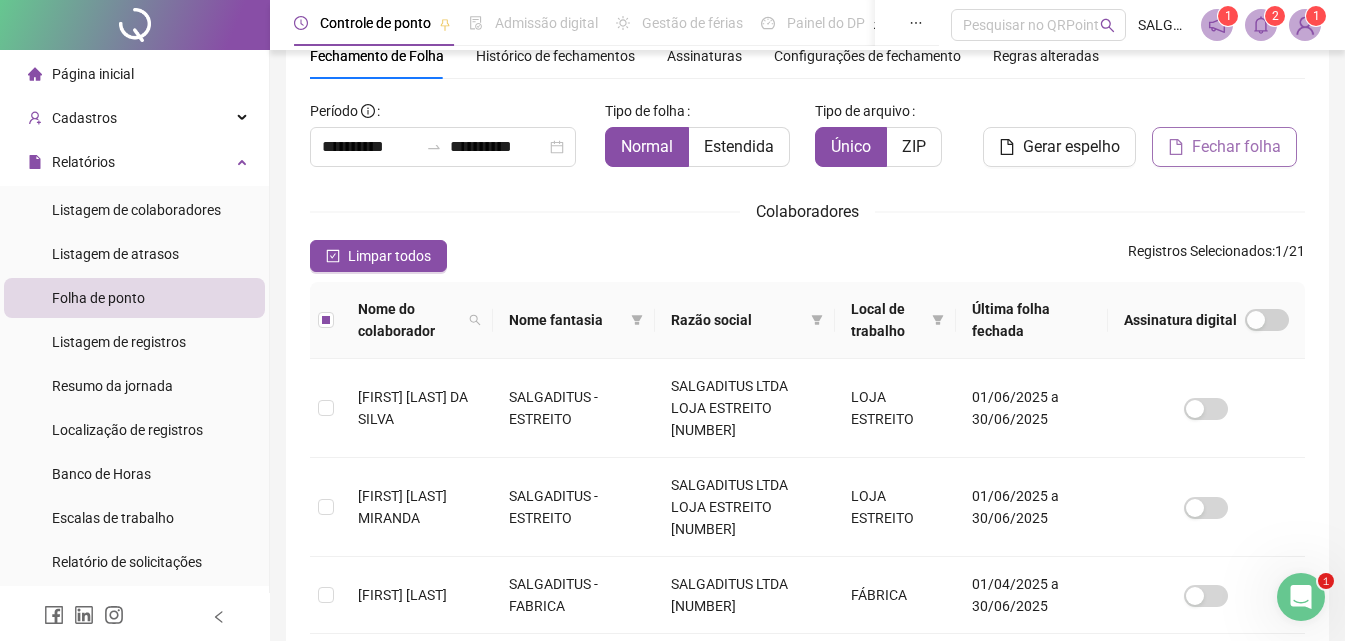 click on "Fechar folha" at bounding box center [1224, 147] 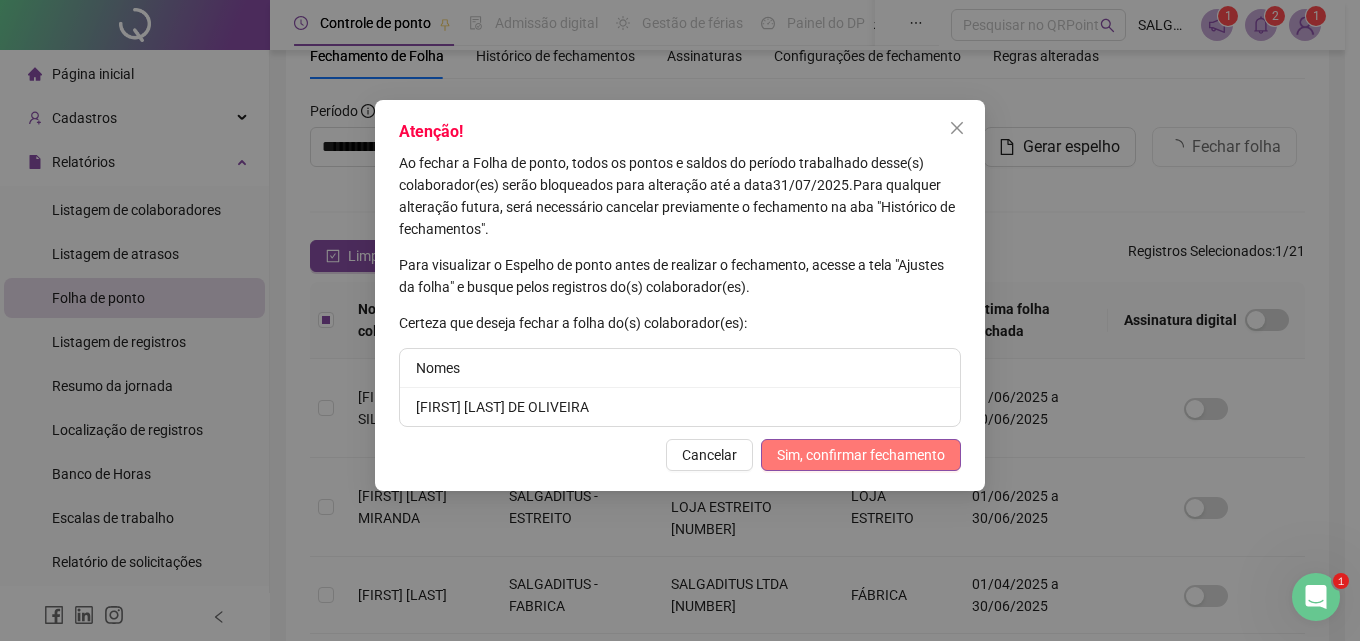 click on "Sim, confirmar fechamento" at bounding box center (861, 455) 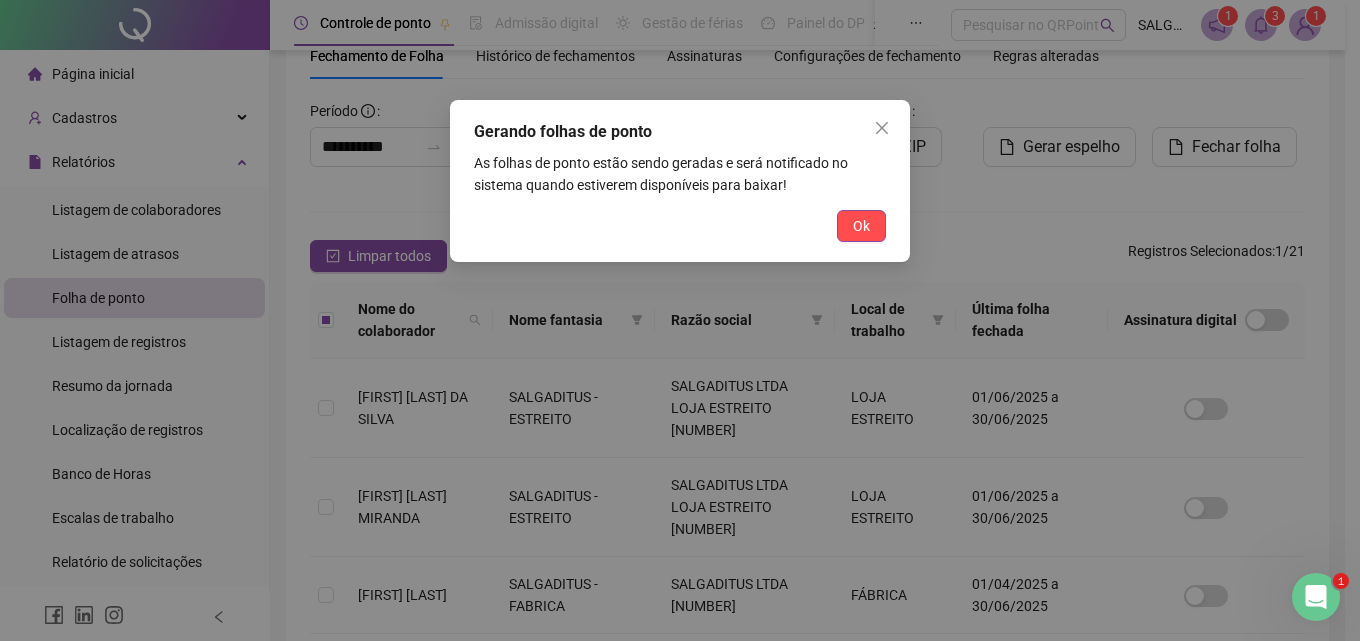 click on "Ok" at bounding box center [861, 226] 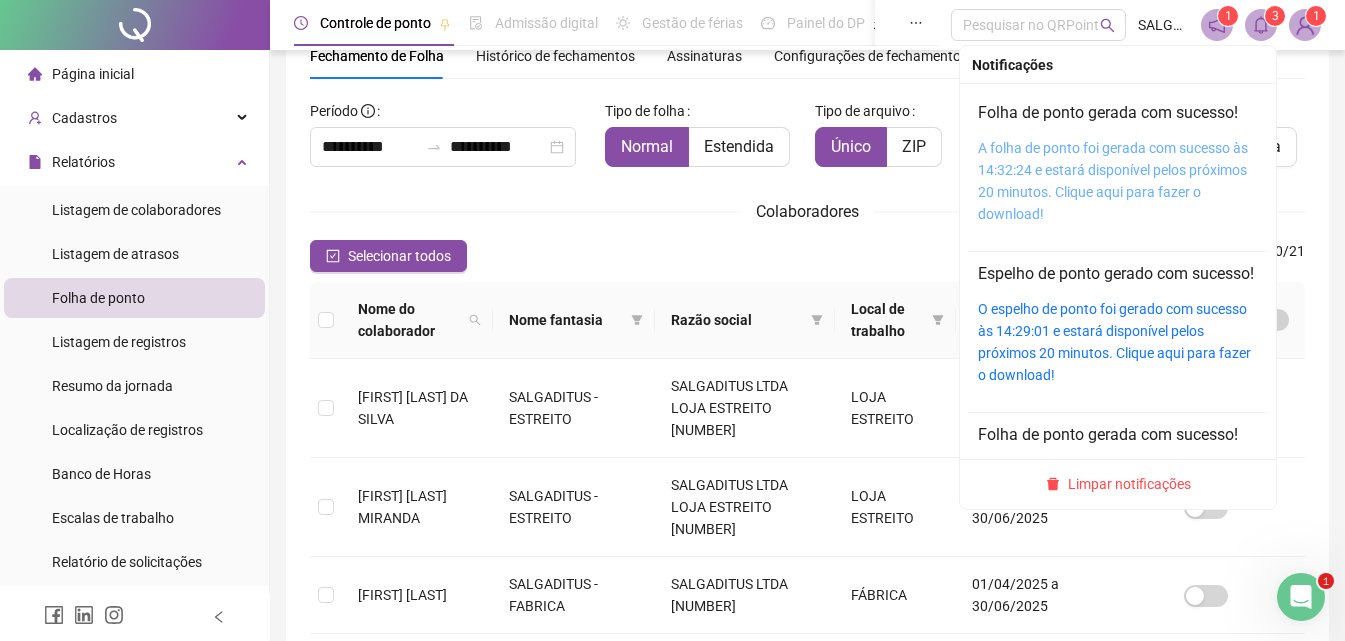 click on "A folha de ponto foi gerada com sucesso às 14:32:24 e estará disponível pelos próximos 20 minutos.
Clique aqui para fazer o download!" at bounding box center (1113, 181) 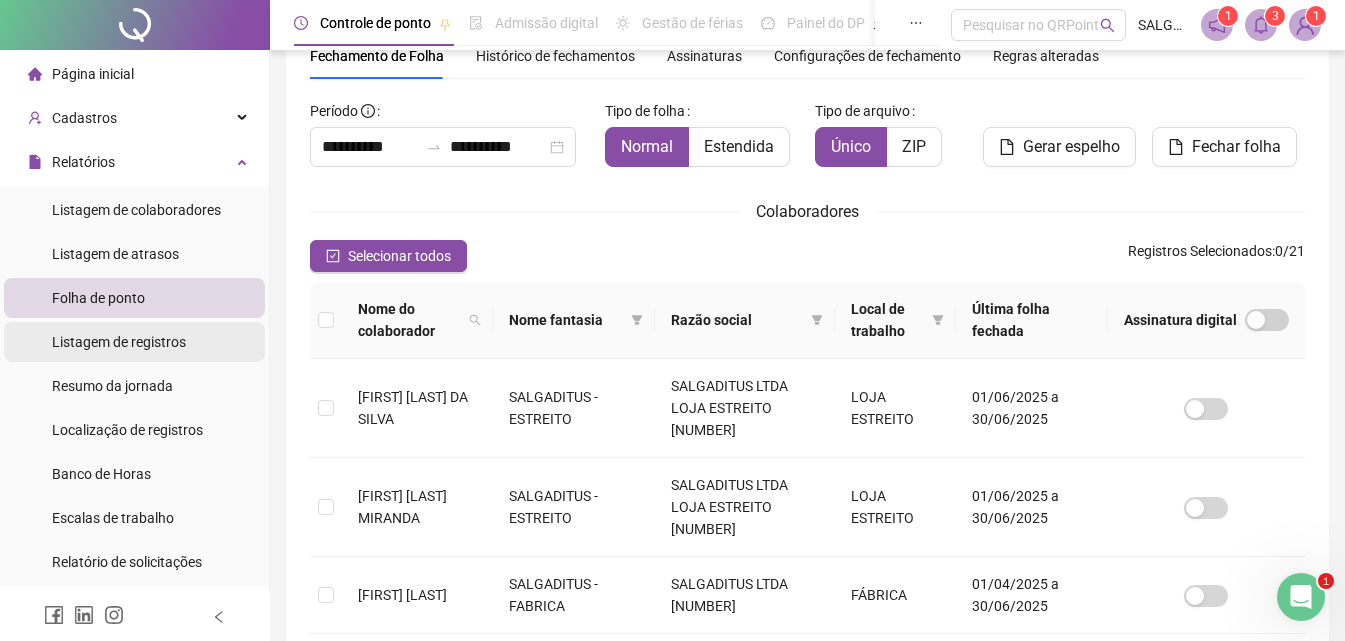 click on "Listagem de registros" at bounding box center [119, 342] 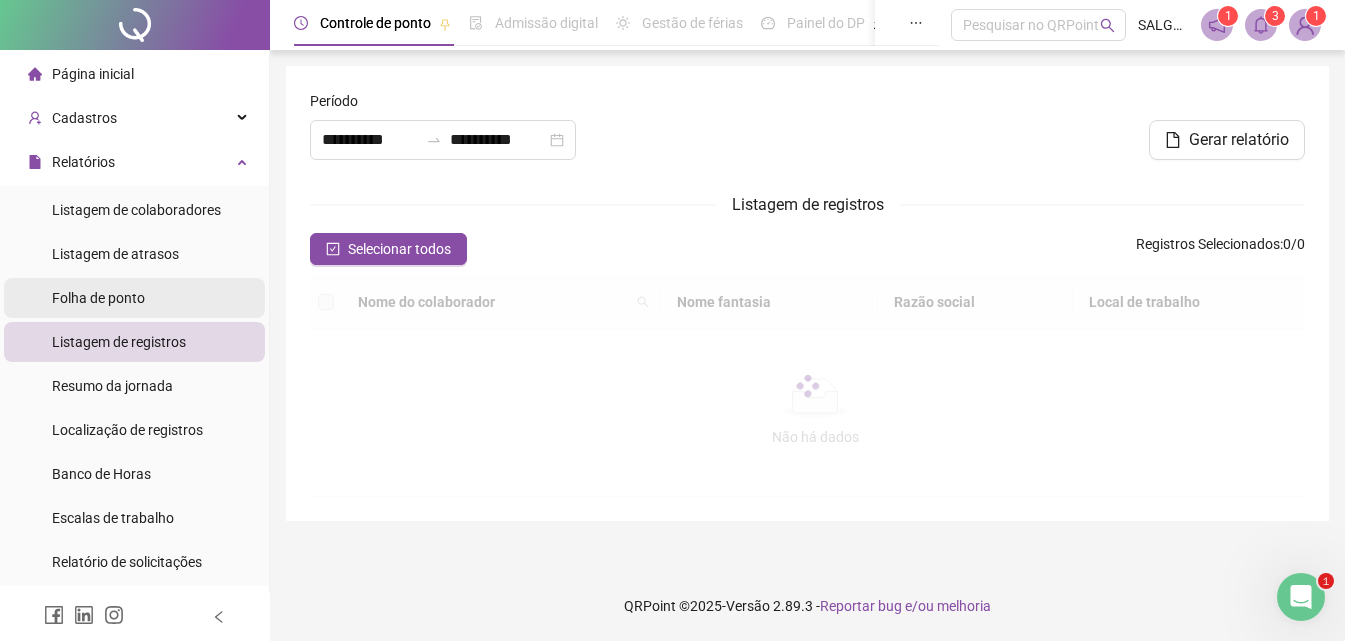 scroll, scrollTop: 0, scrollLeft: 0, axis: both 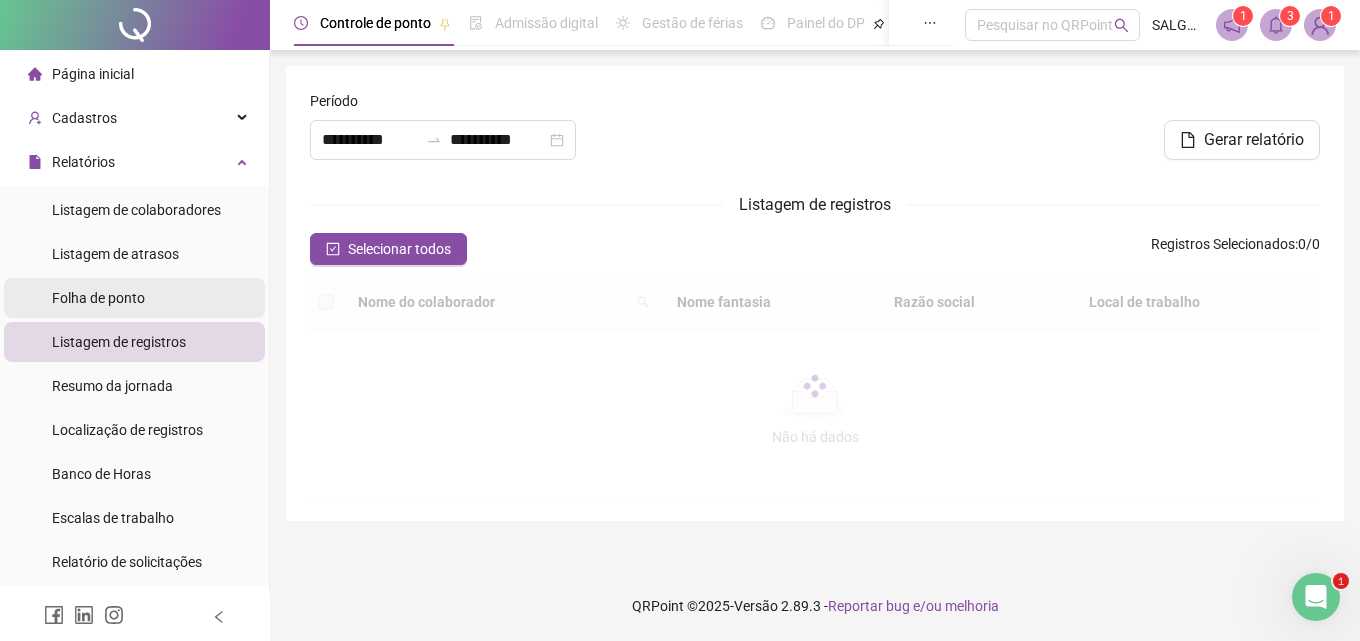 click on "Folha de ponto" at bounding box center [134, 298] 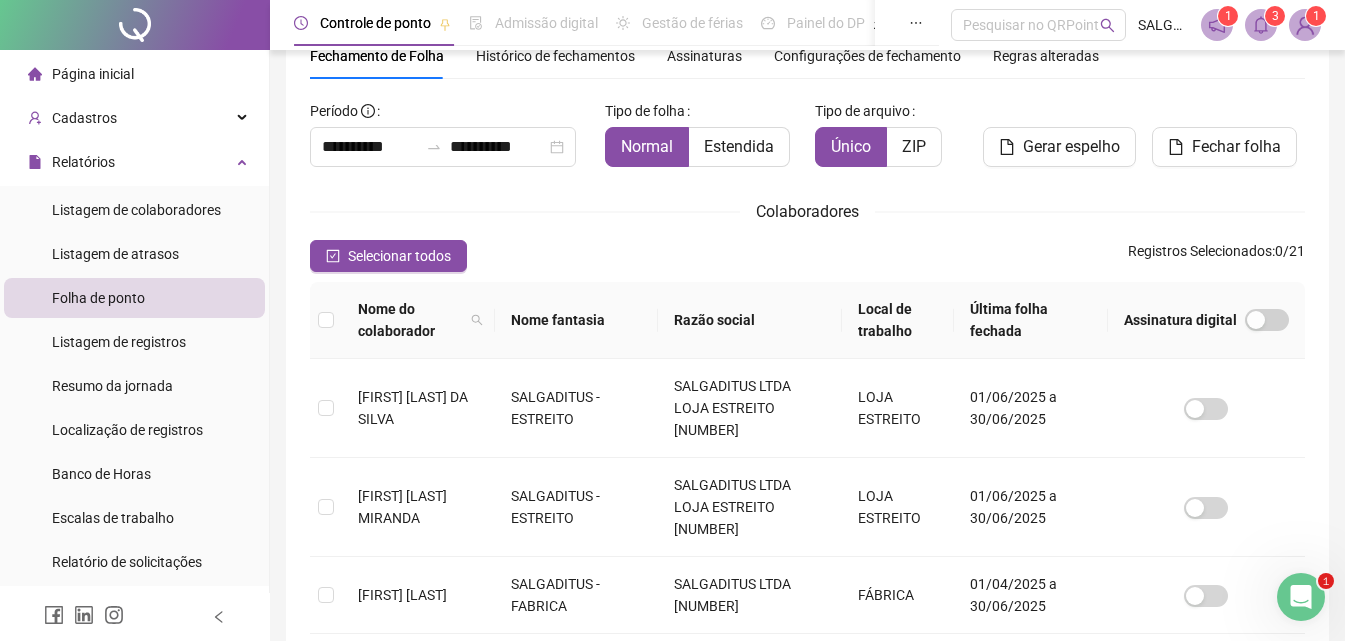 scroll, scrollTop: 556, scrollLeft: 0, axis: vertical 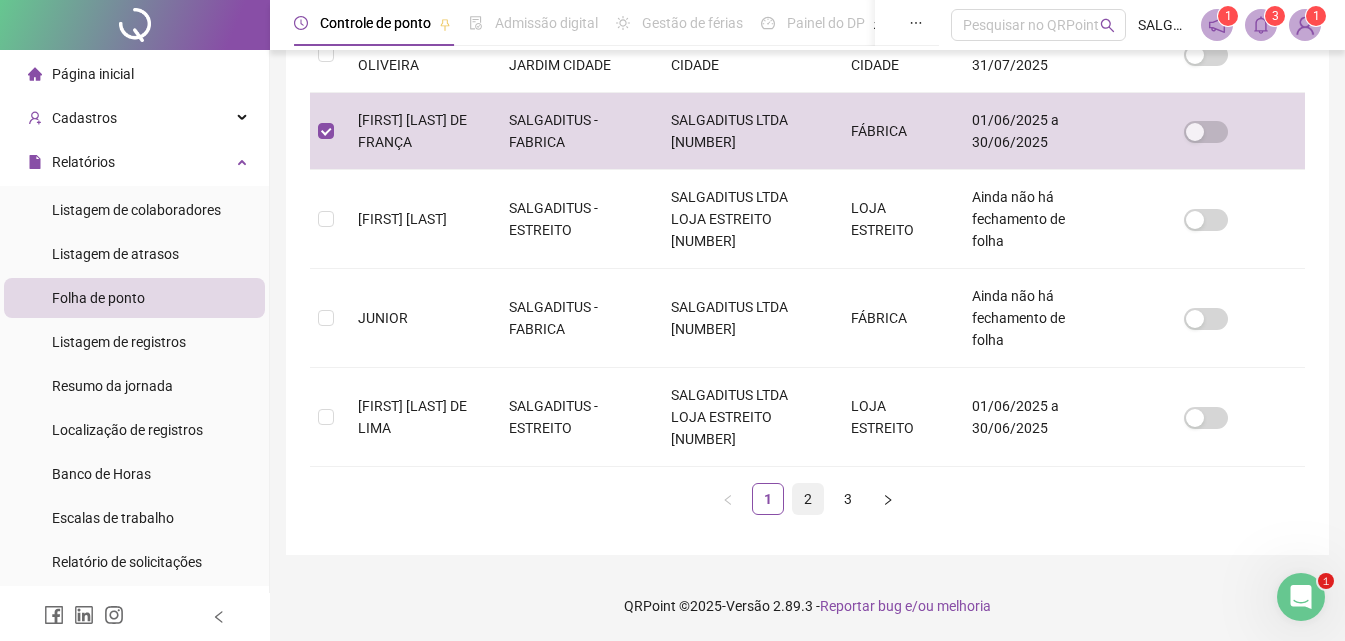 click on "2" at bounding box center (808, 499) 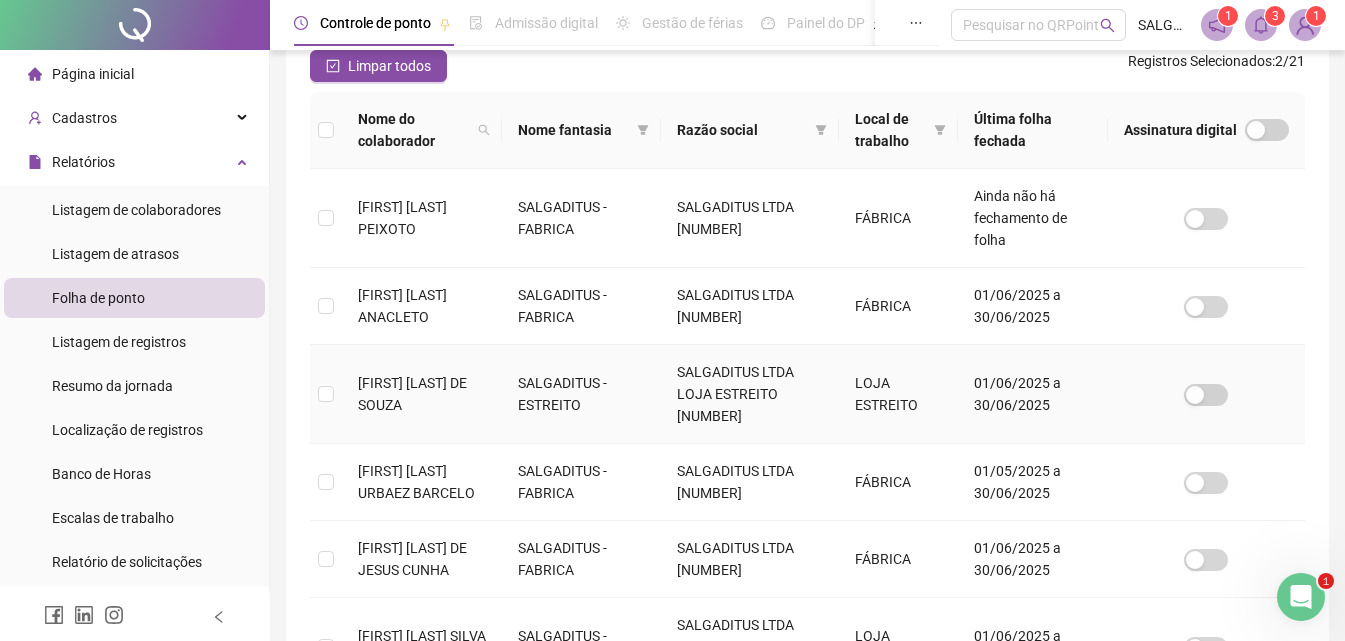 scroll, scrollTop: 322, scrollLeft: 0, axis: vertical 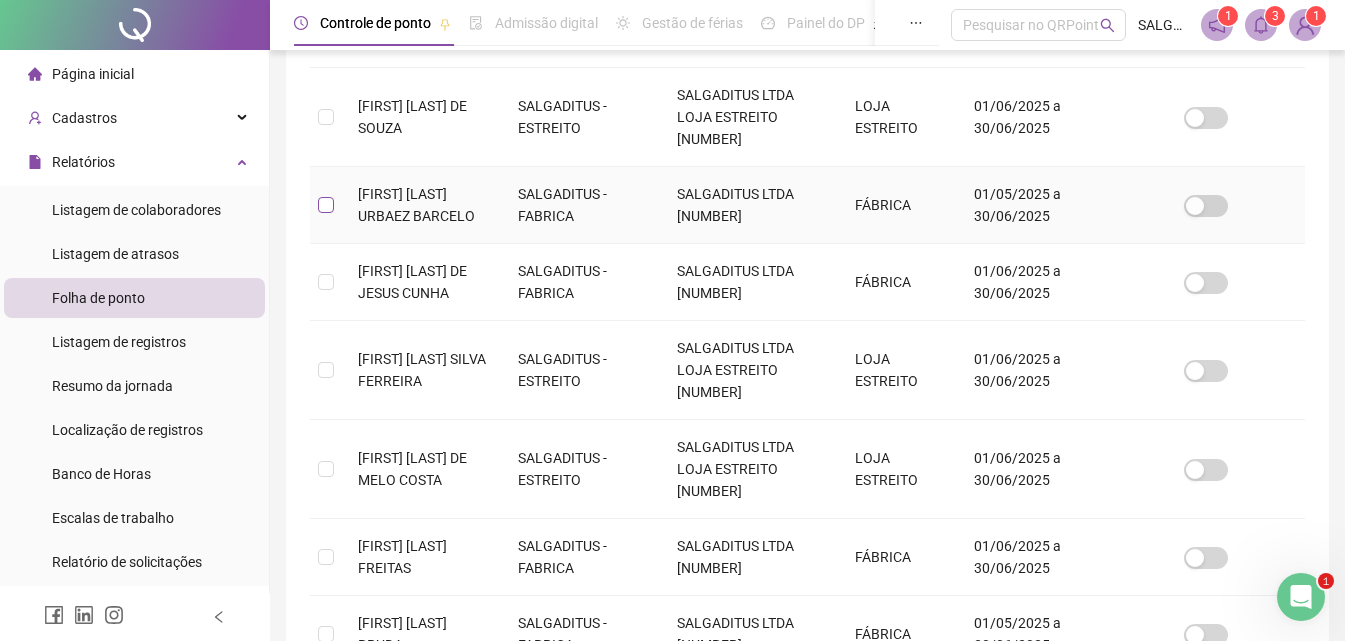 click at bounding box center (326, 205) 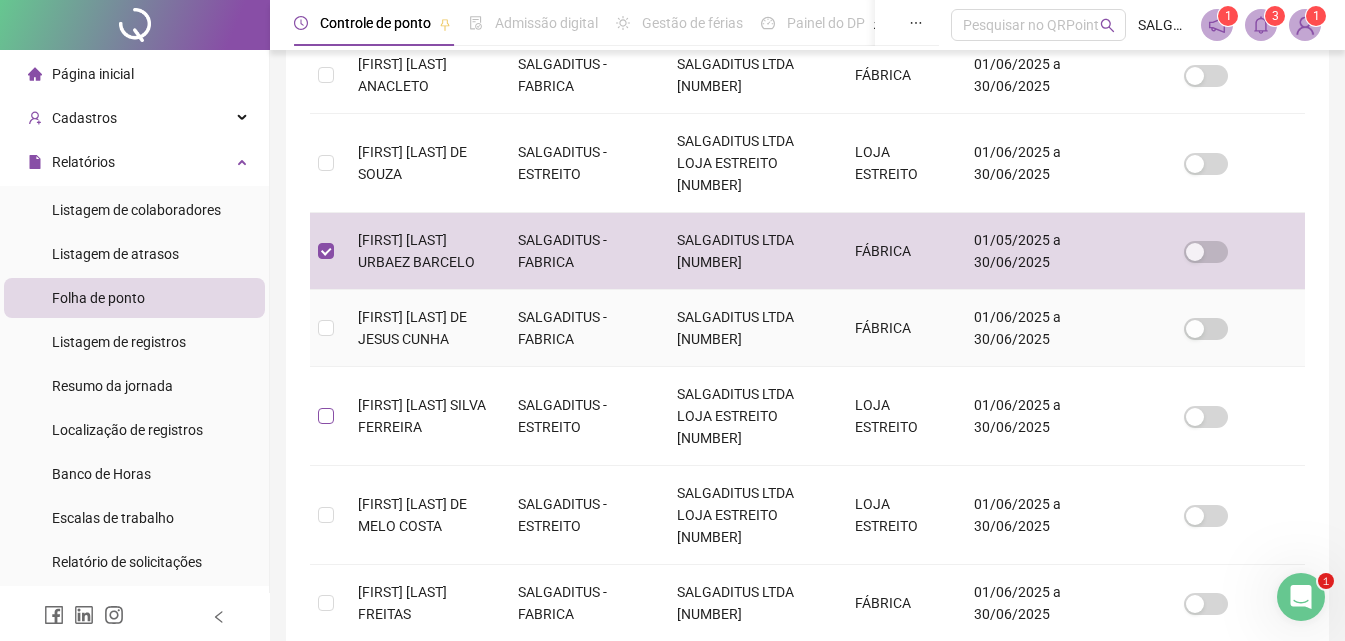 scroll, scrollTop: 555, scrollLeft: 0, axis: vertical 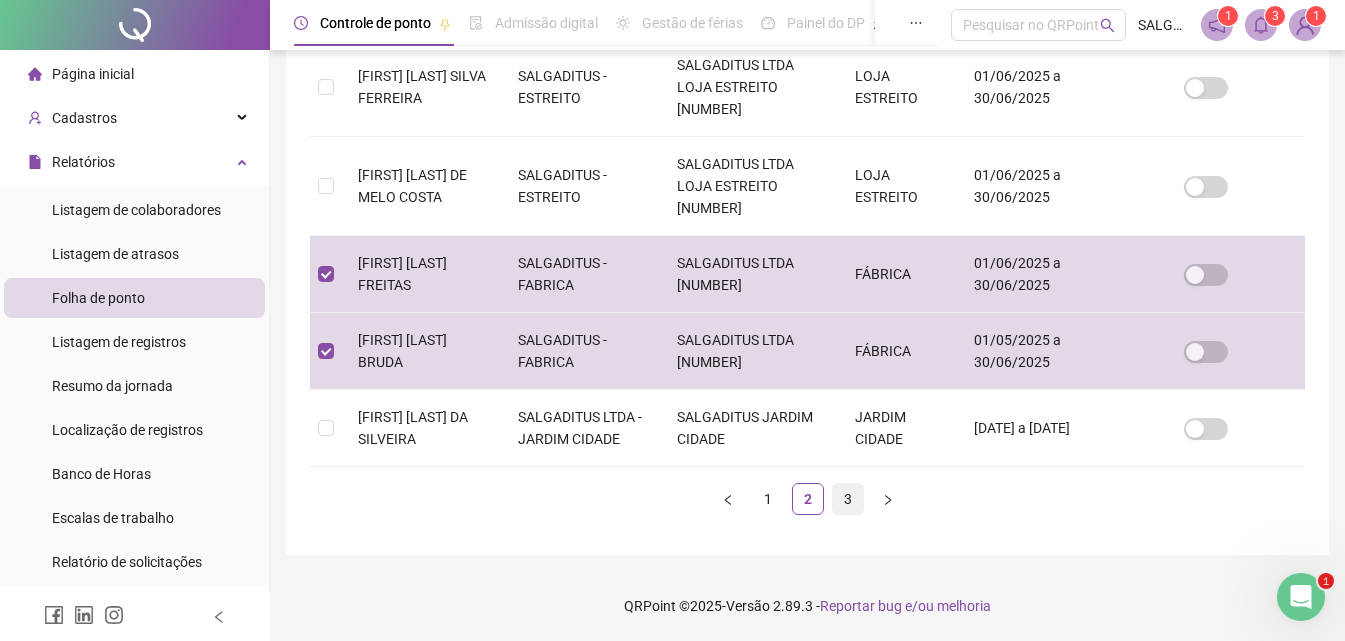 click on "3" at bounding box center (848, 499) 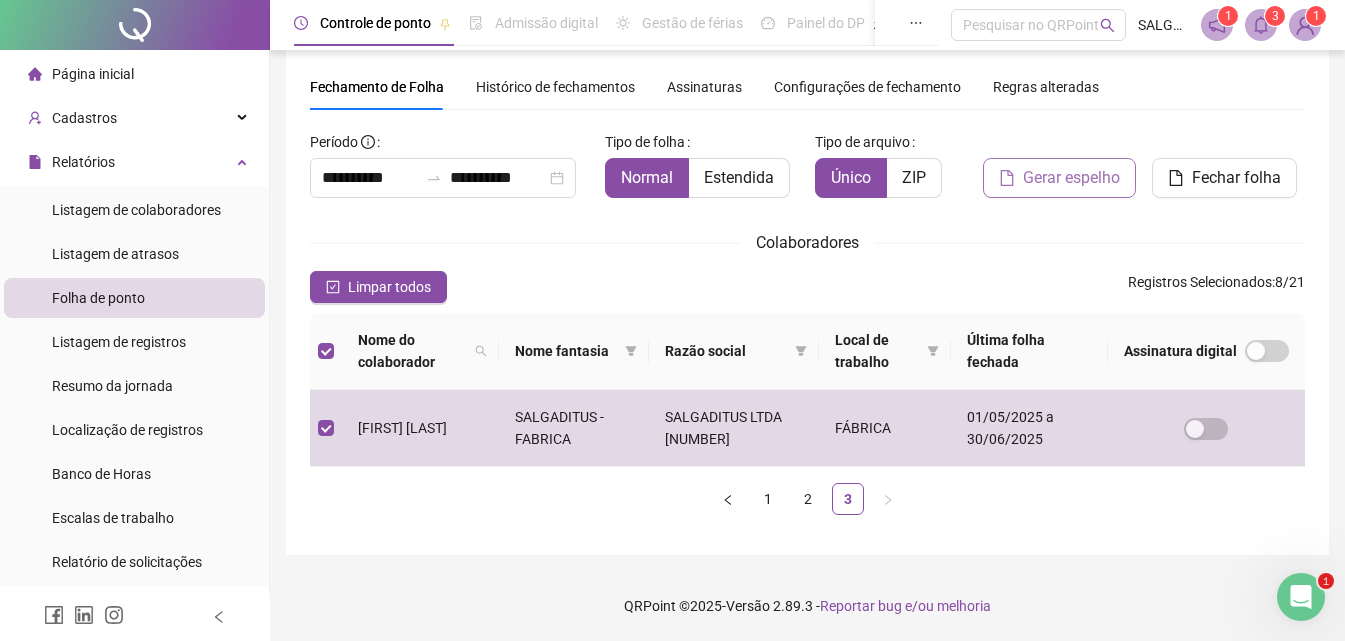 click on "Gerar espelho" at bounding box center [1071, 178] 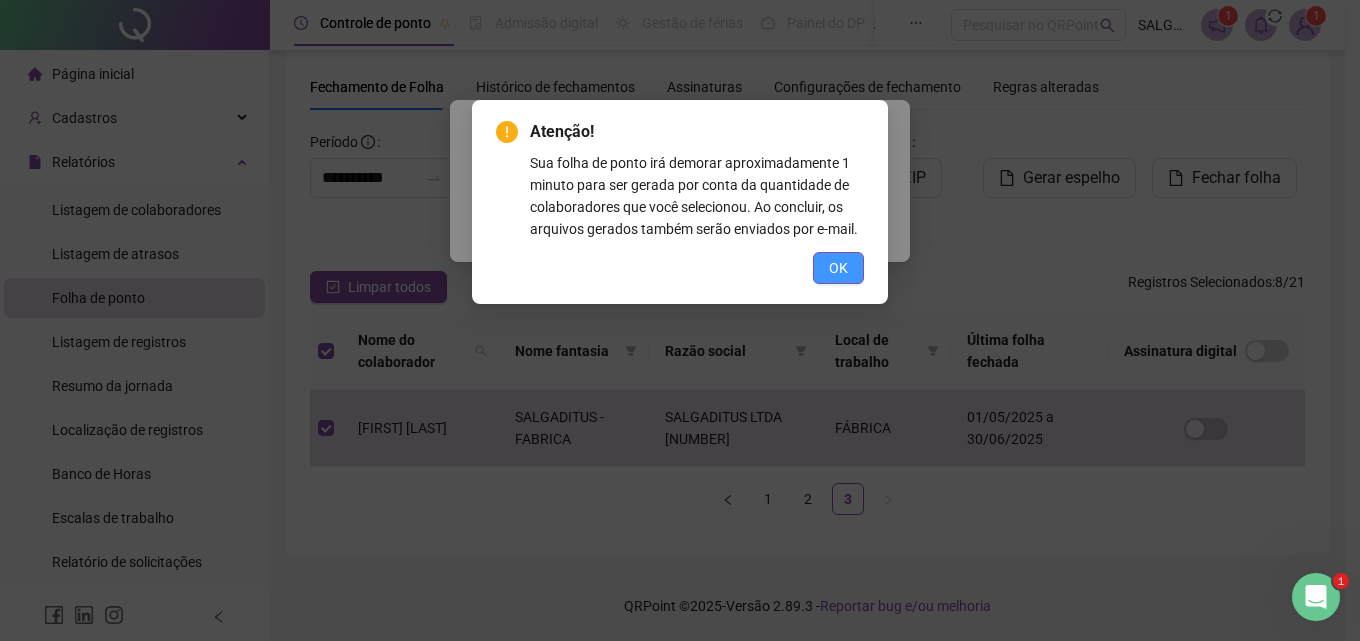 click on "OK" at bounding box center (838, 268) 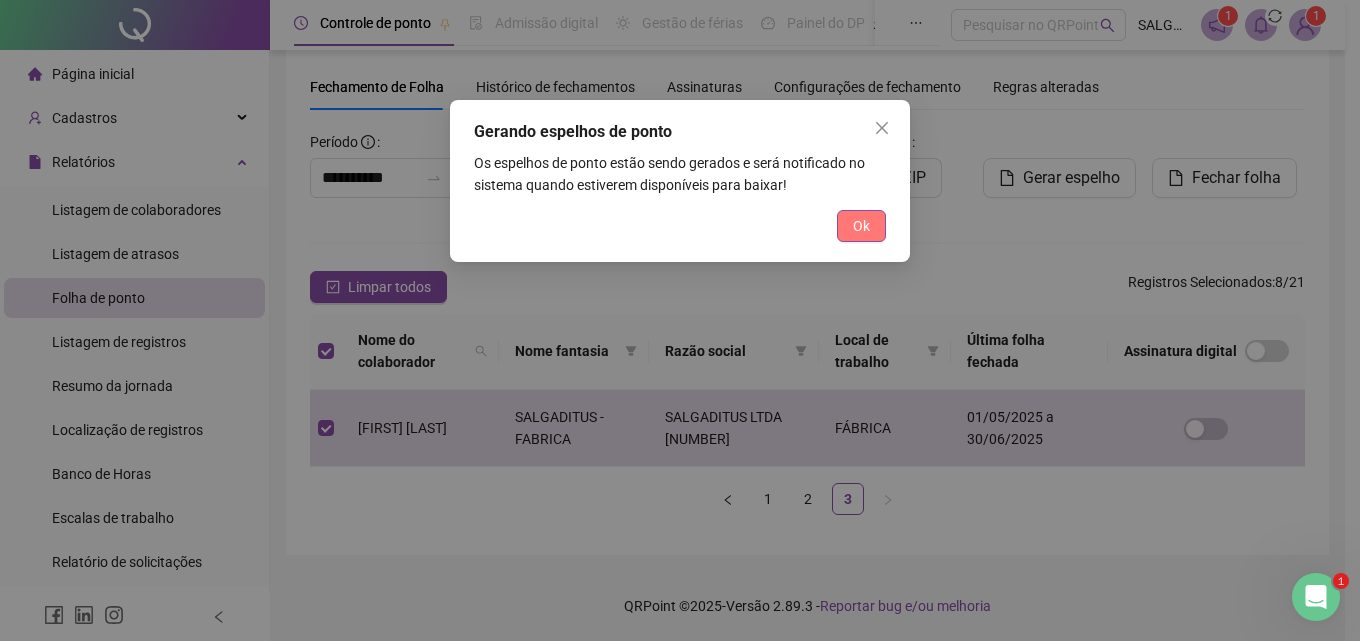 click on "Ok" at bounding box center [861, 226] 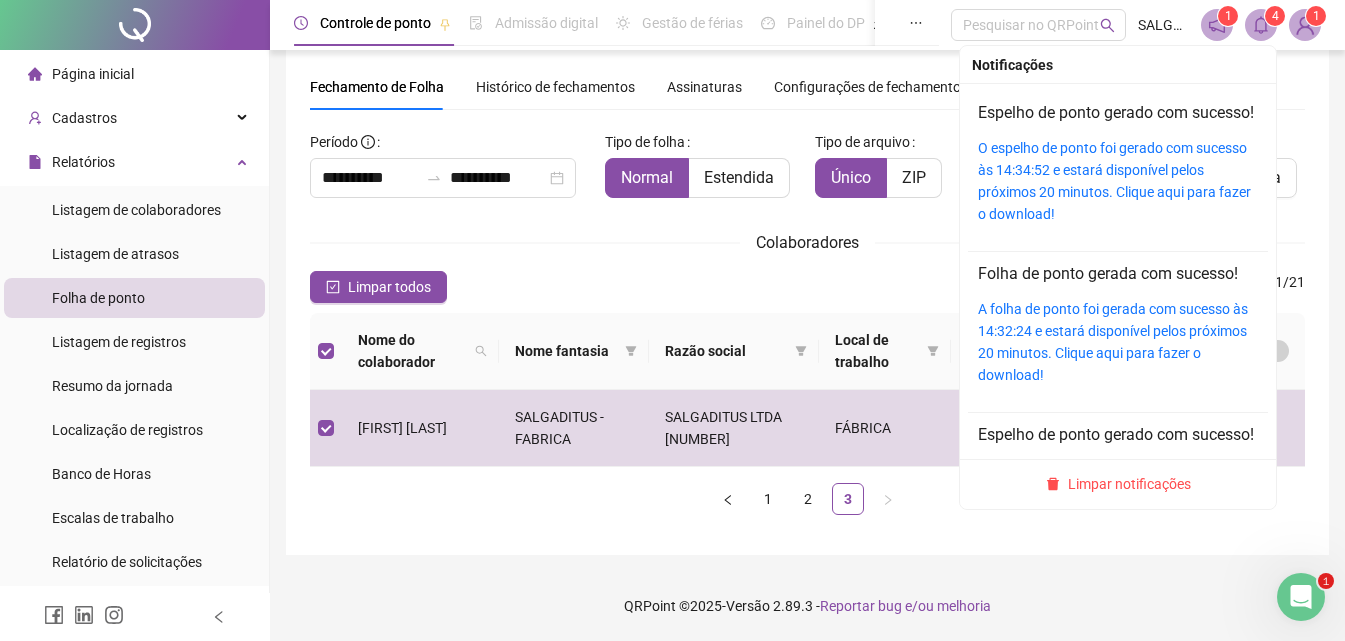 click on "4" at bounding box center [1275, 16] 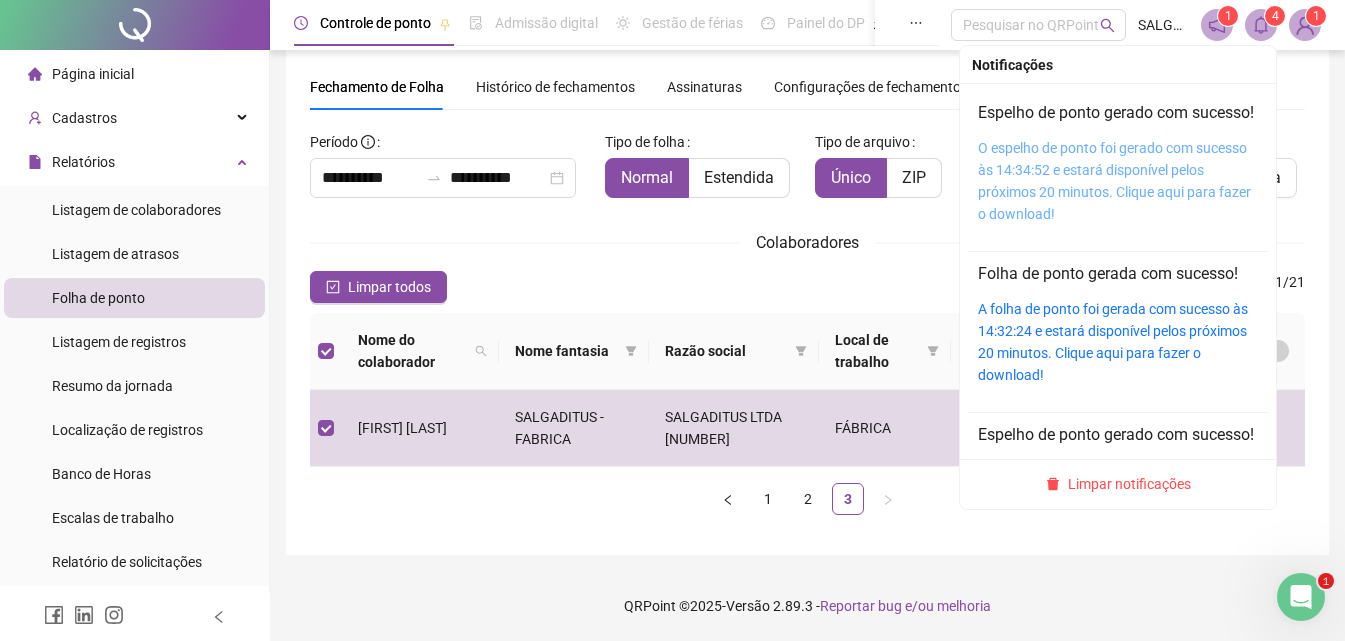 click on "O espelho de ponto foi gerado com sucesso às 14:34:52 e estará disponível pelos próximos 20 minutos.
Clique aqui para fazer o download!" at bounding box center [1114, 181] 